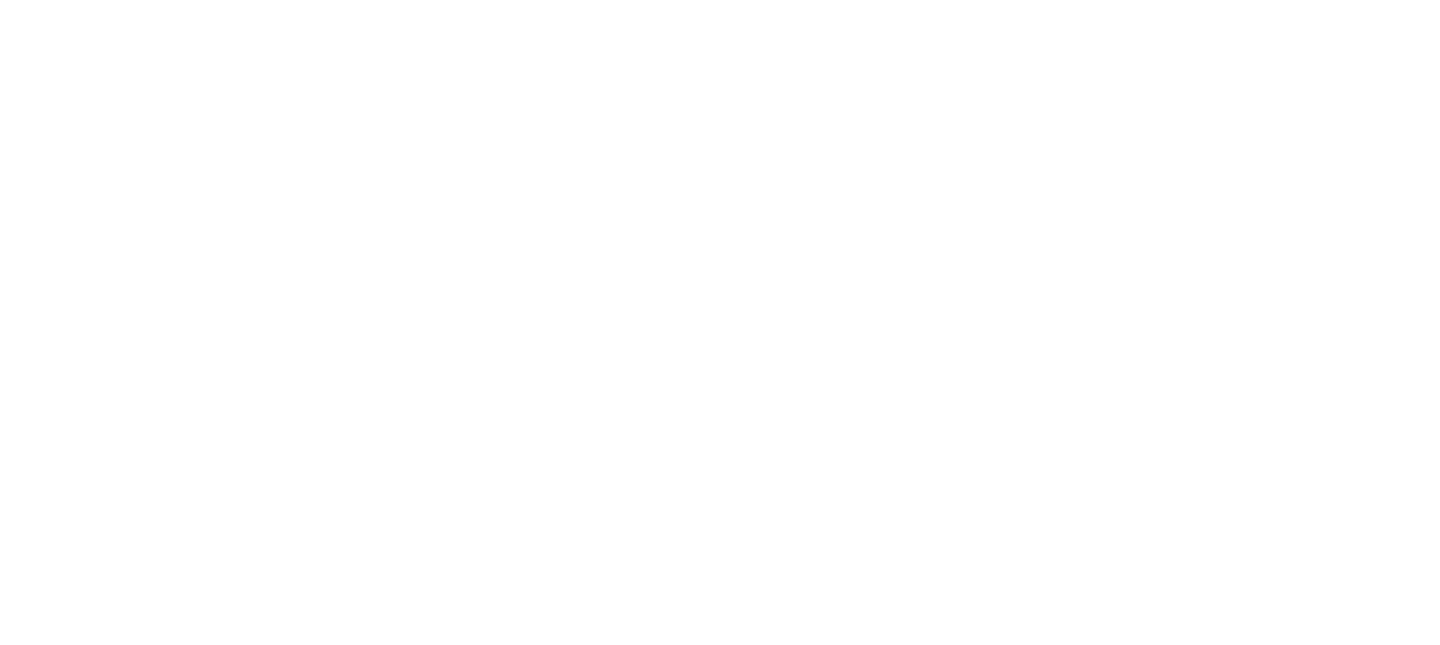 scroll, scrollTop: 0, scrollLeft: 0, axis: both 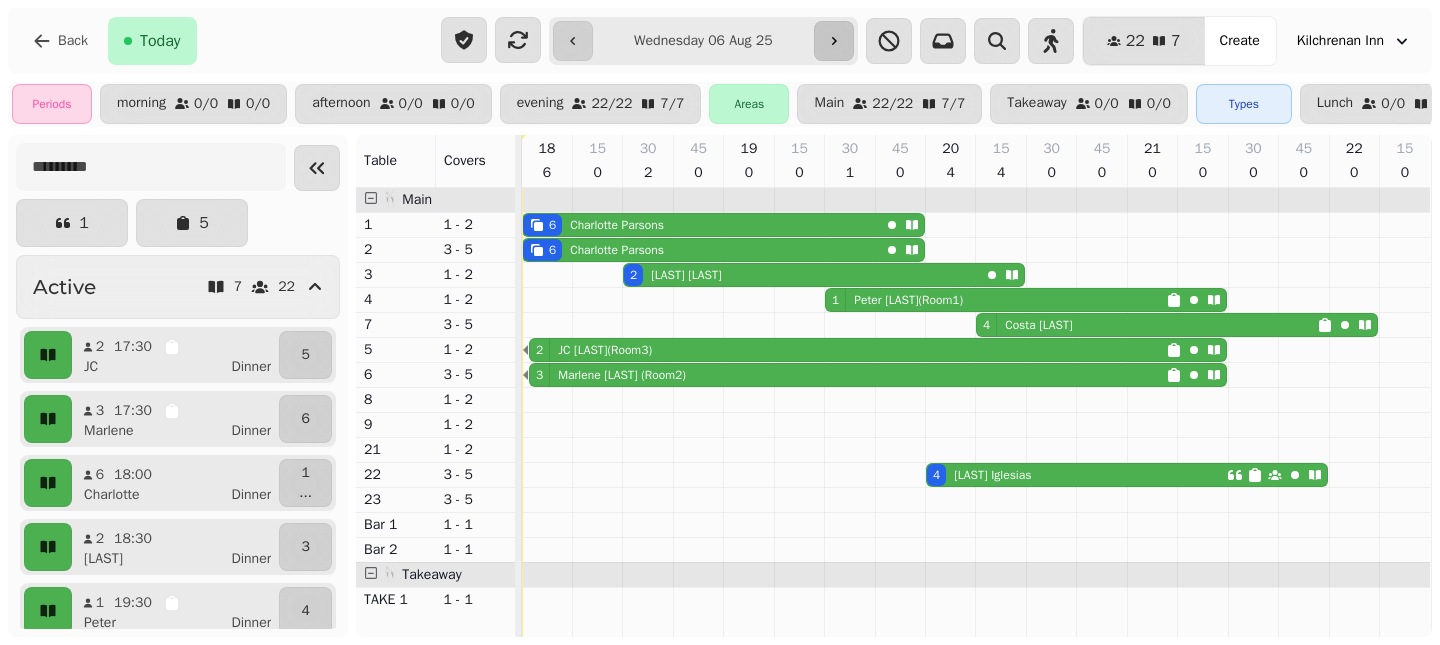 click 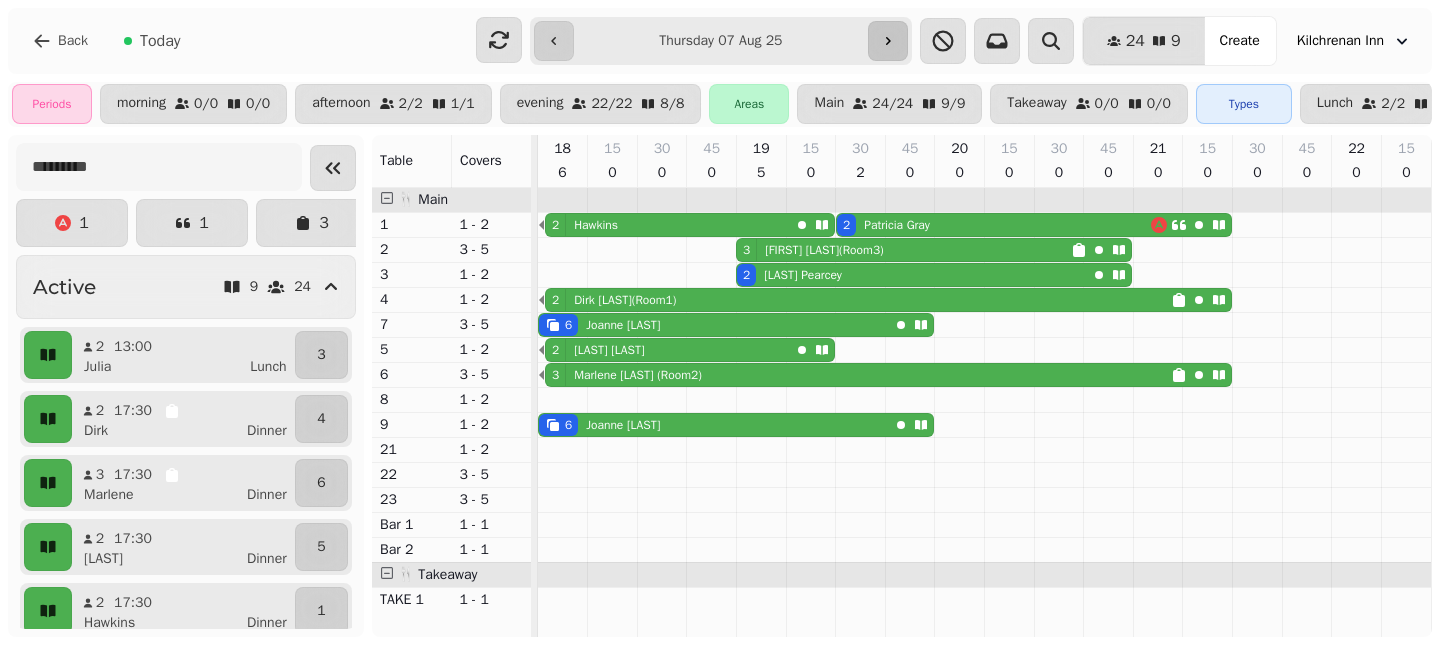 click at bounding box center (888, 41) 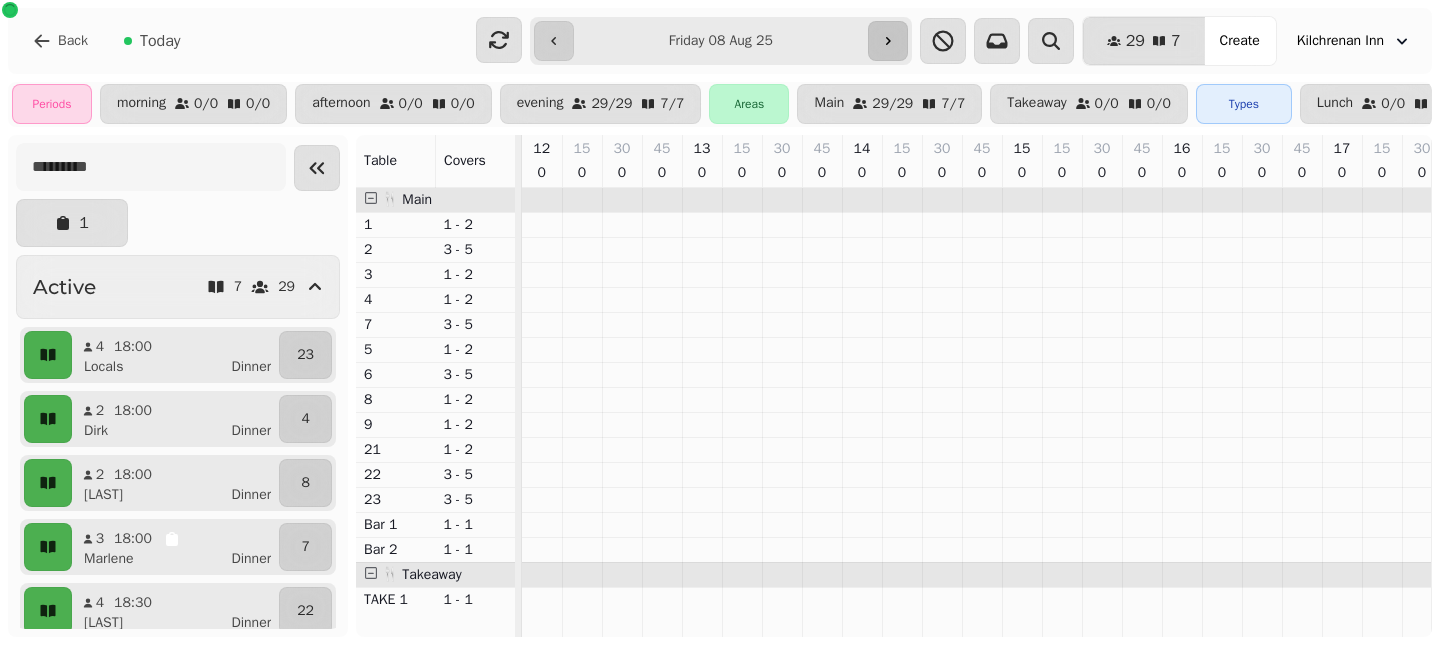 click at bounding box center [888, 41] 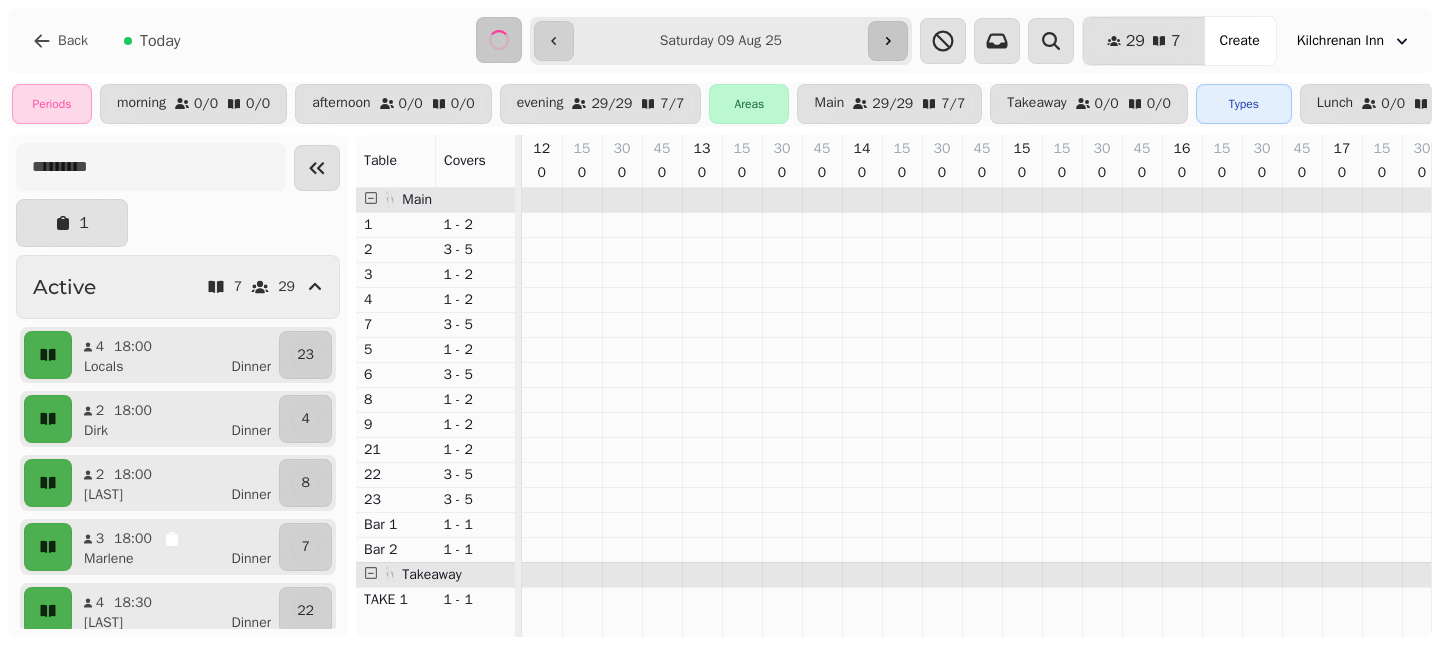 type on "**********" 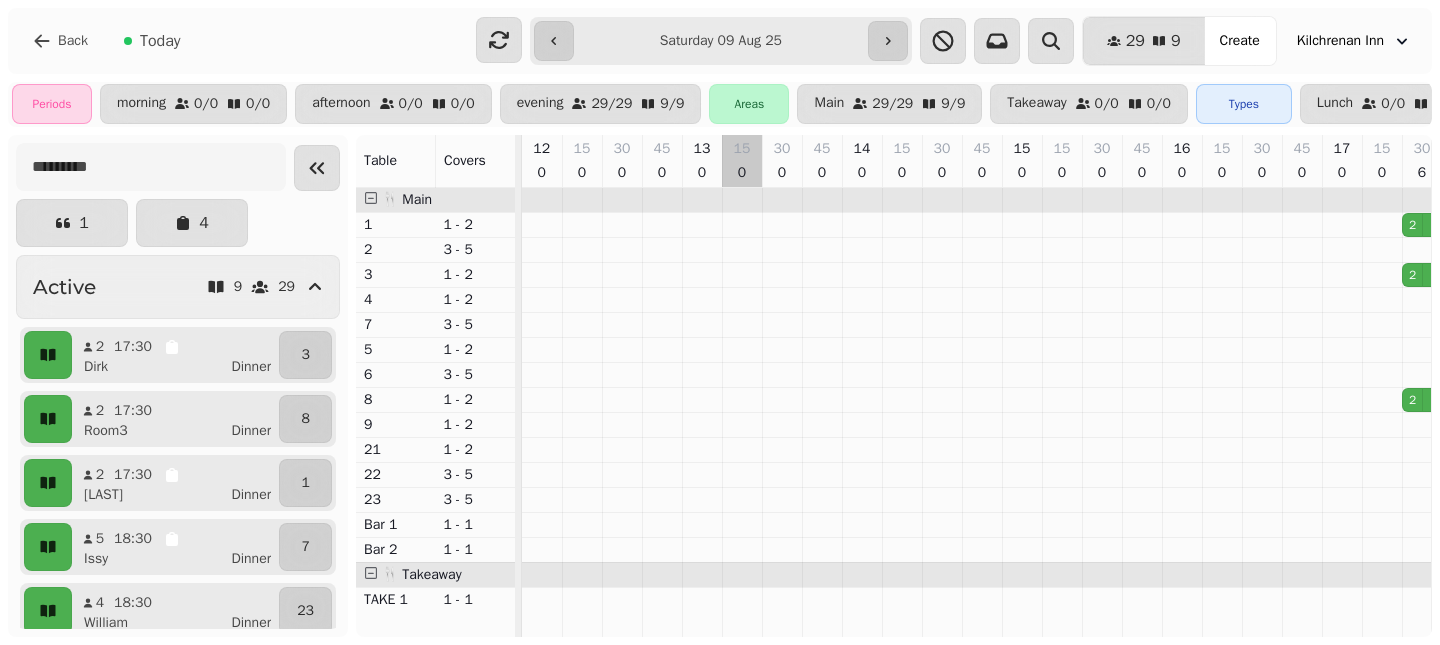 scroll, scrollTop: 0, scrollLeft: 101, axis: horizontal 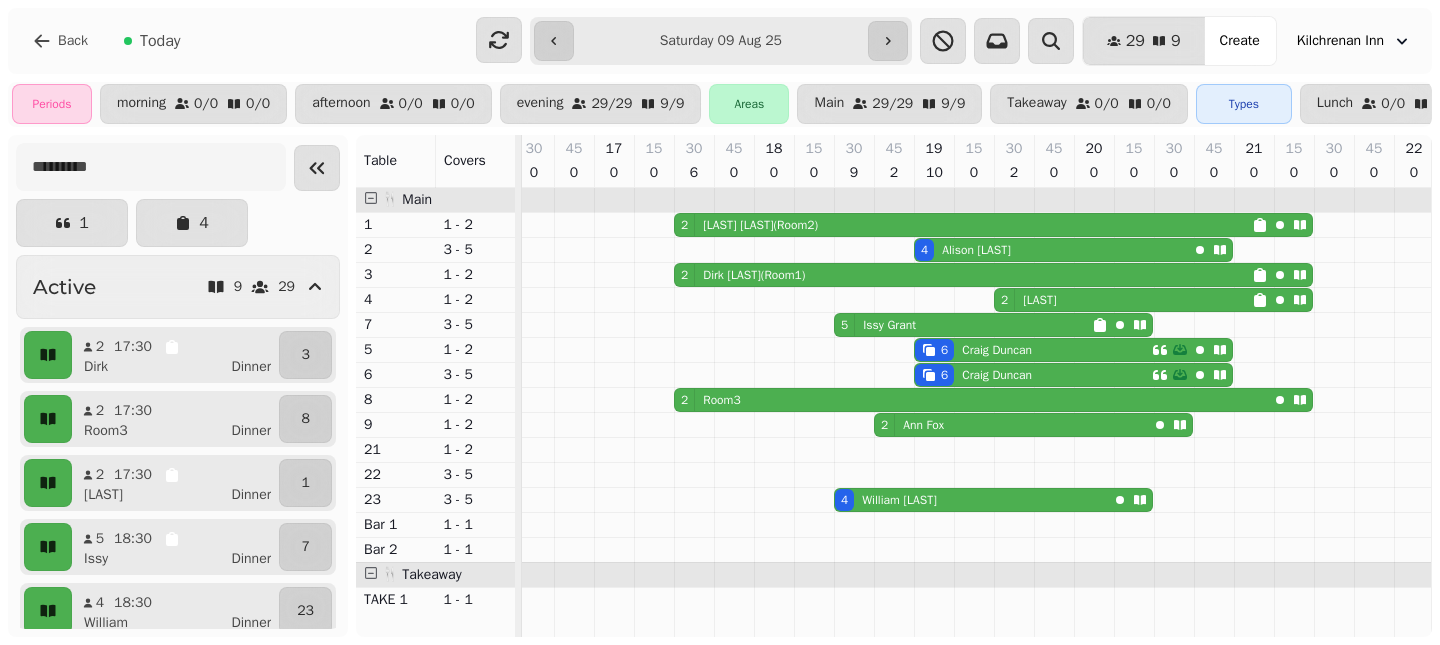 click on "[FIRST] [LAST]" at bounding box center (923, 425) 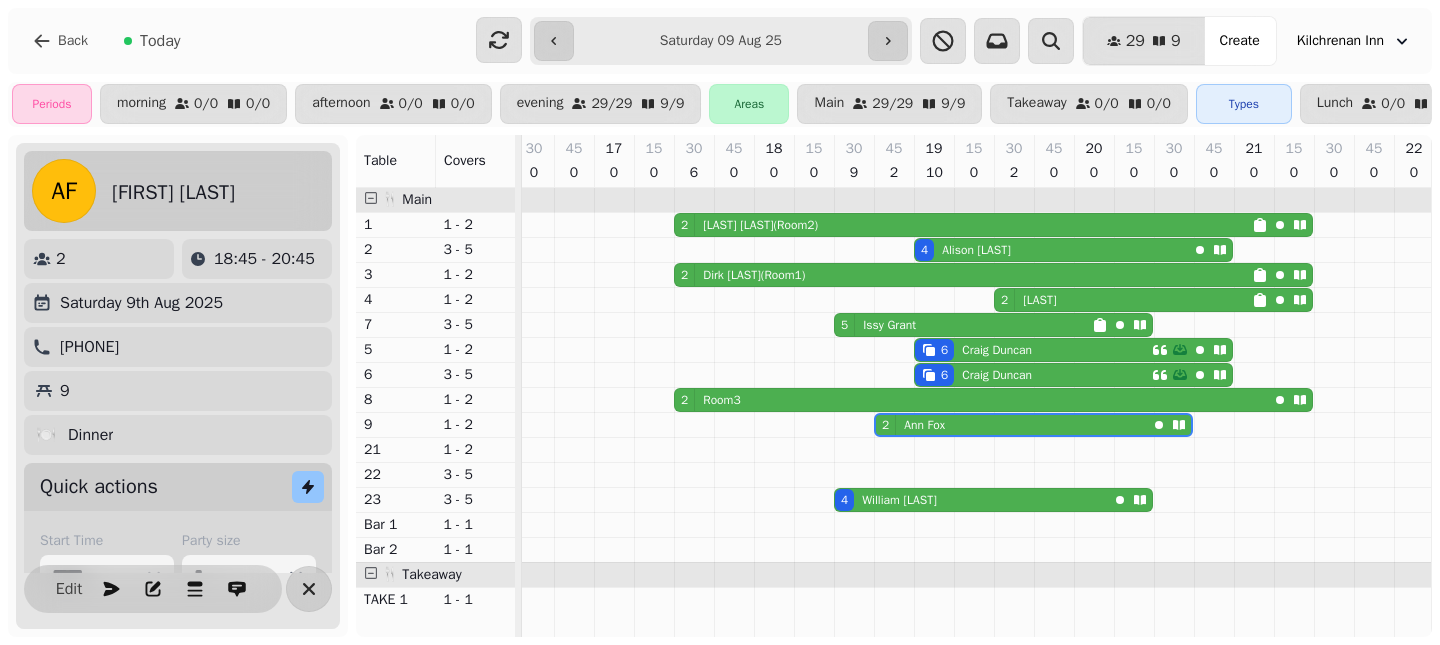 scroll, scrollTop: 0, scrollLeft: 771, axis: horizontal 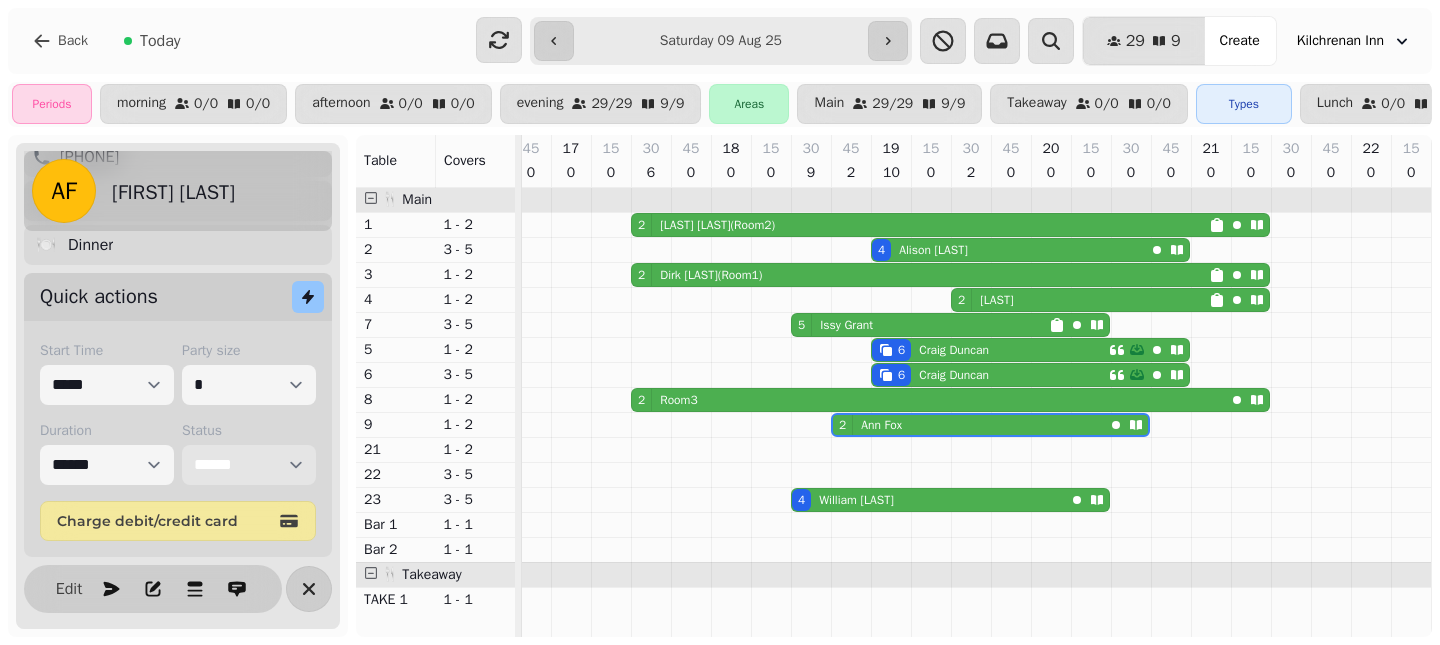 click on "**********" at bounding box center [249, 465] 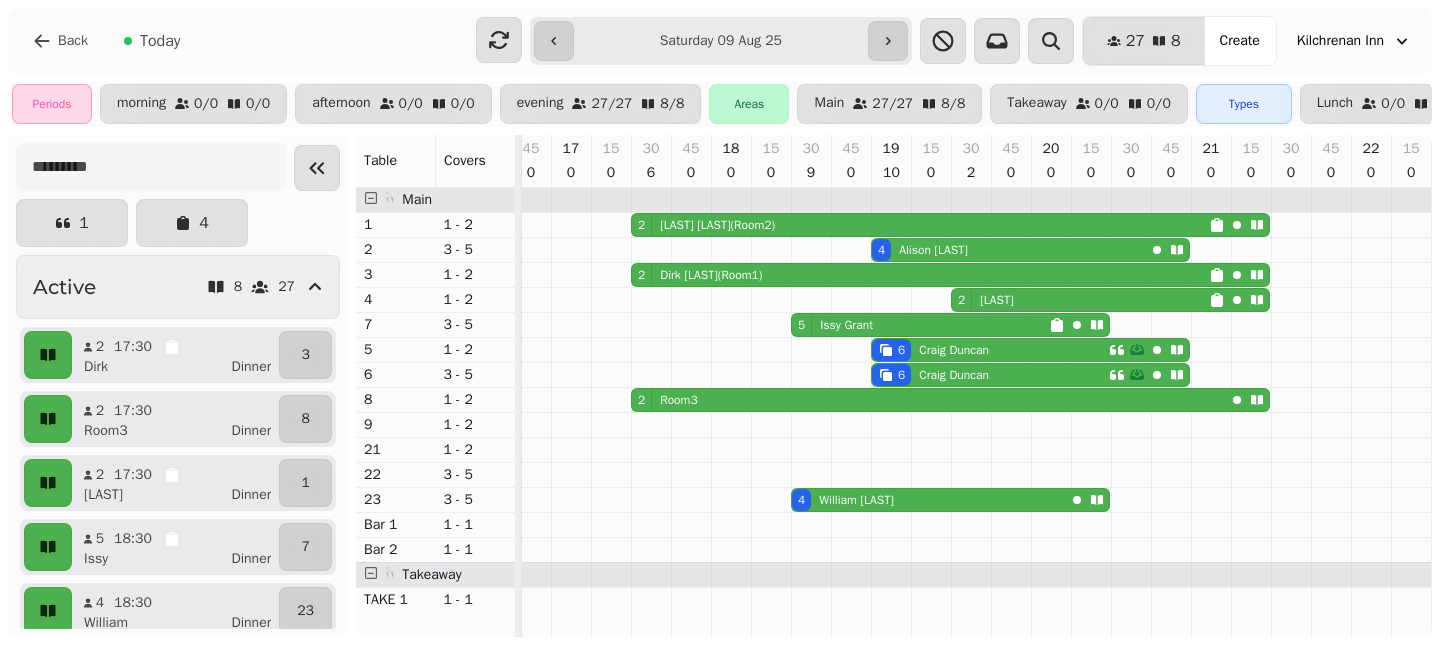 click on "[NUMBER] [FIRST] [LAST]" at bounding box center [990, 350] 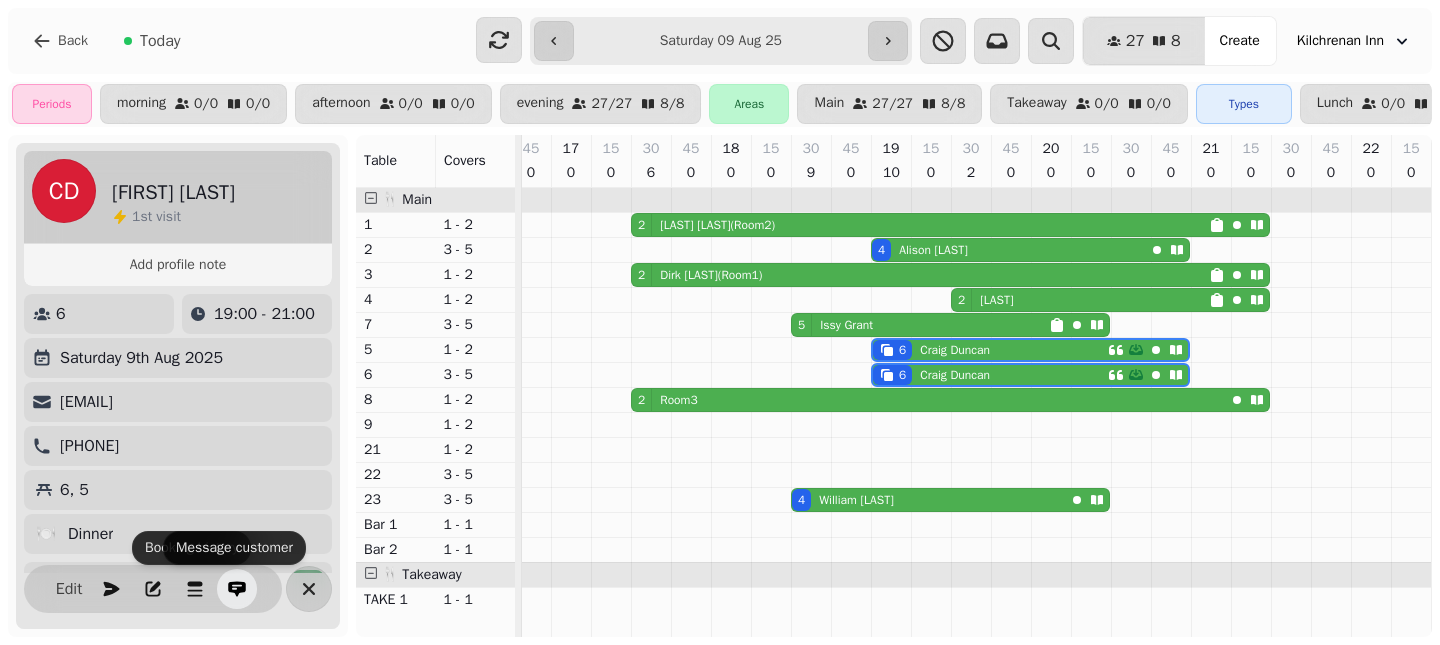 click 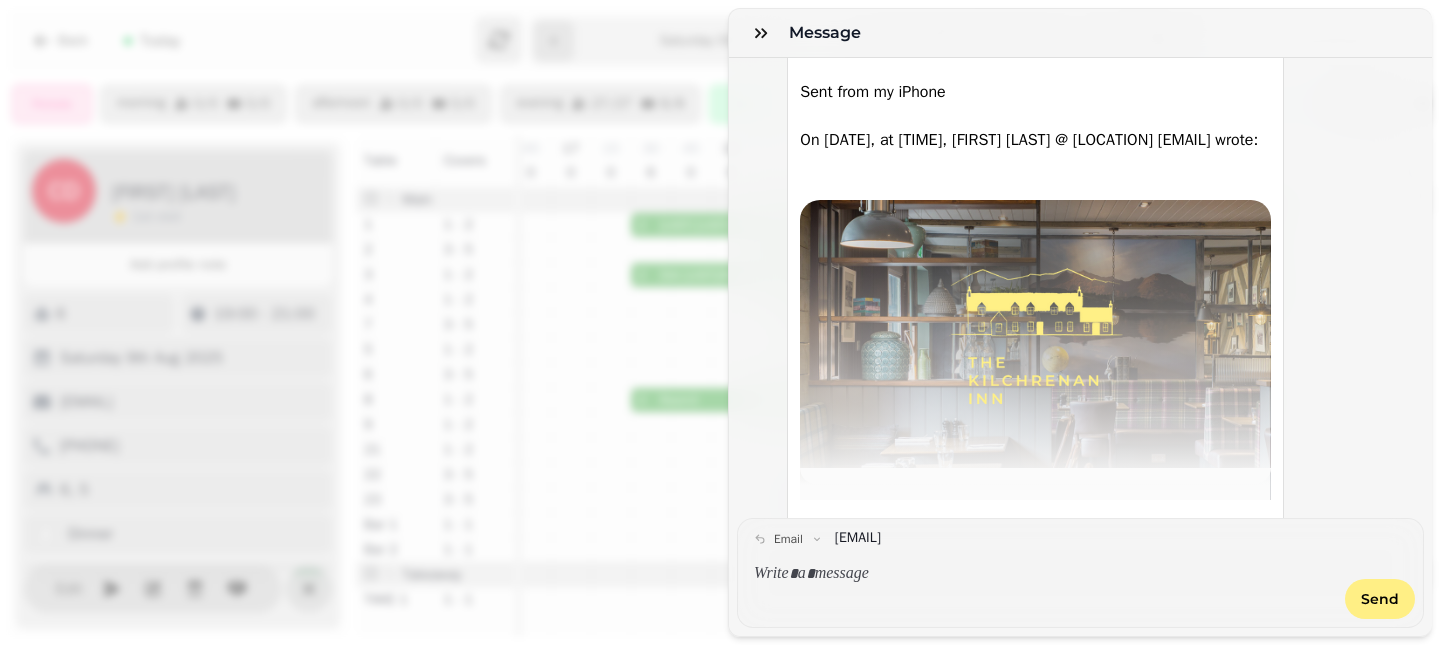 scroll, scrollTop: 974, scrollLeft: 0, axis: vertical 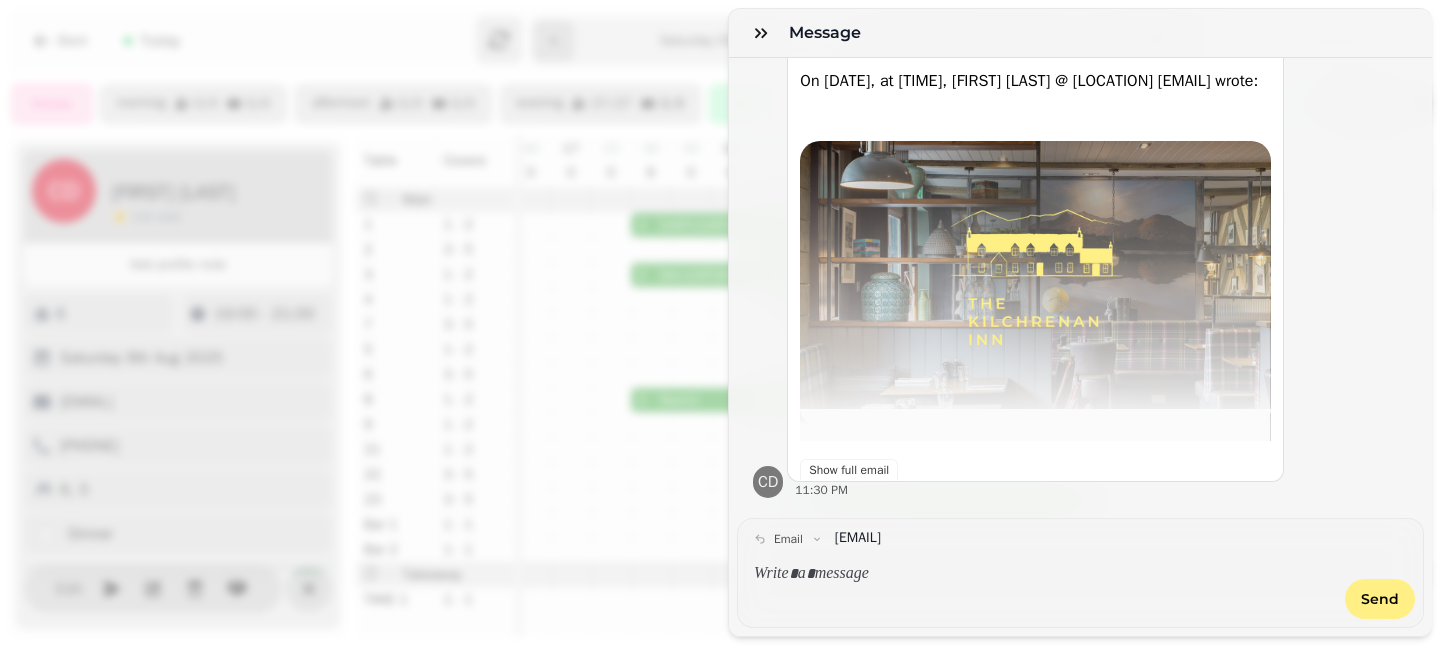 click at bounding box center (1043, 574) 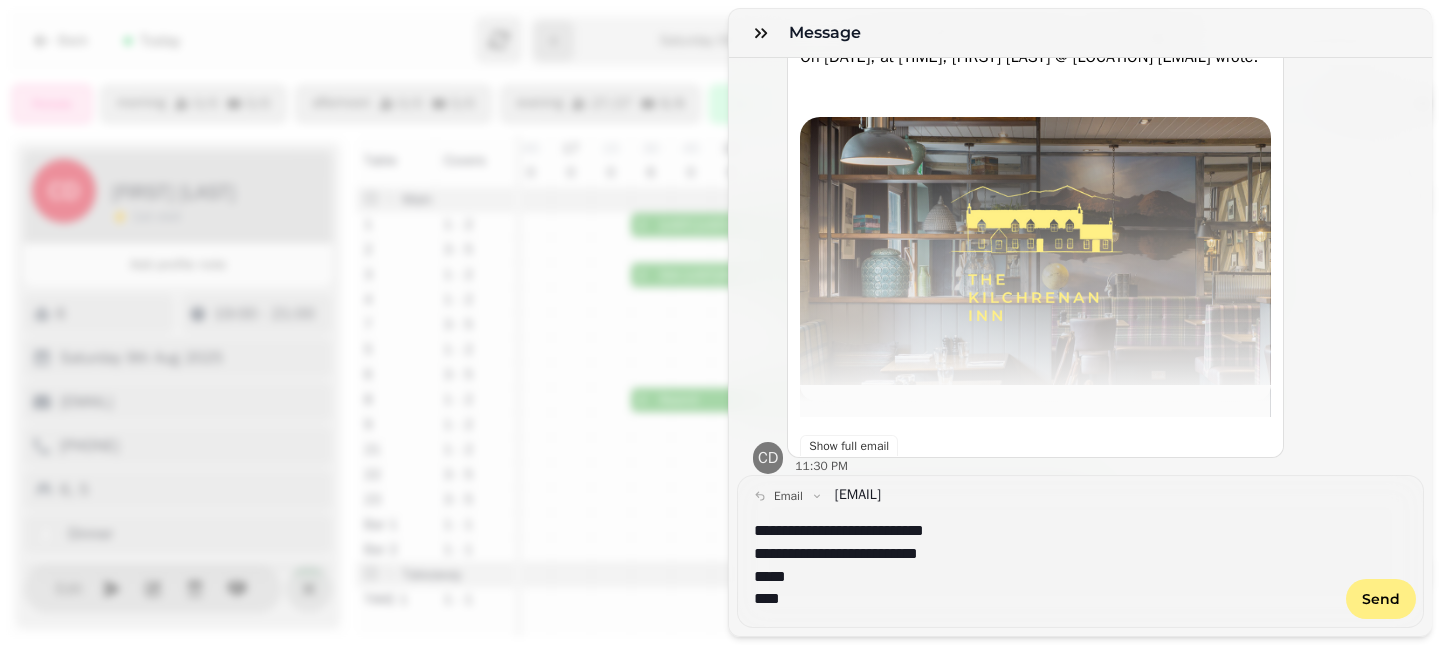 click on "**********" at bounding box center [1044, 554] 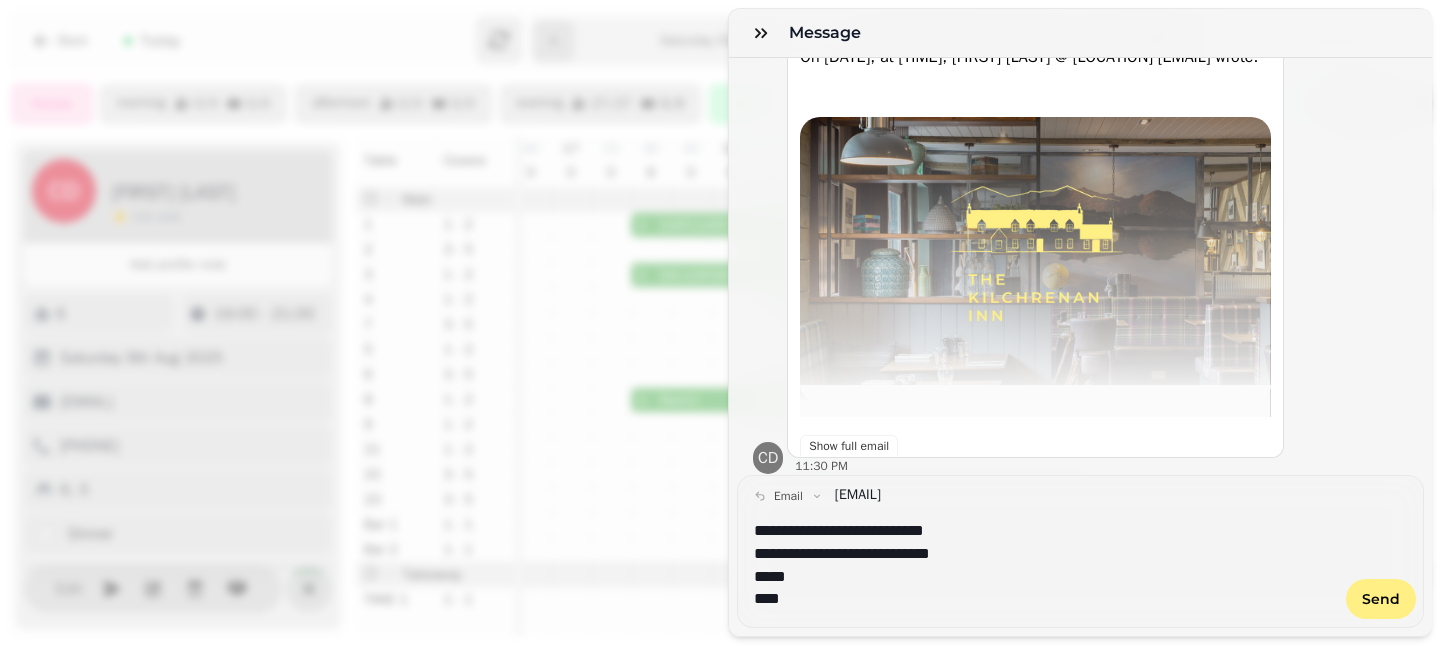 click on "**********" at bounding box center [1044, 531] 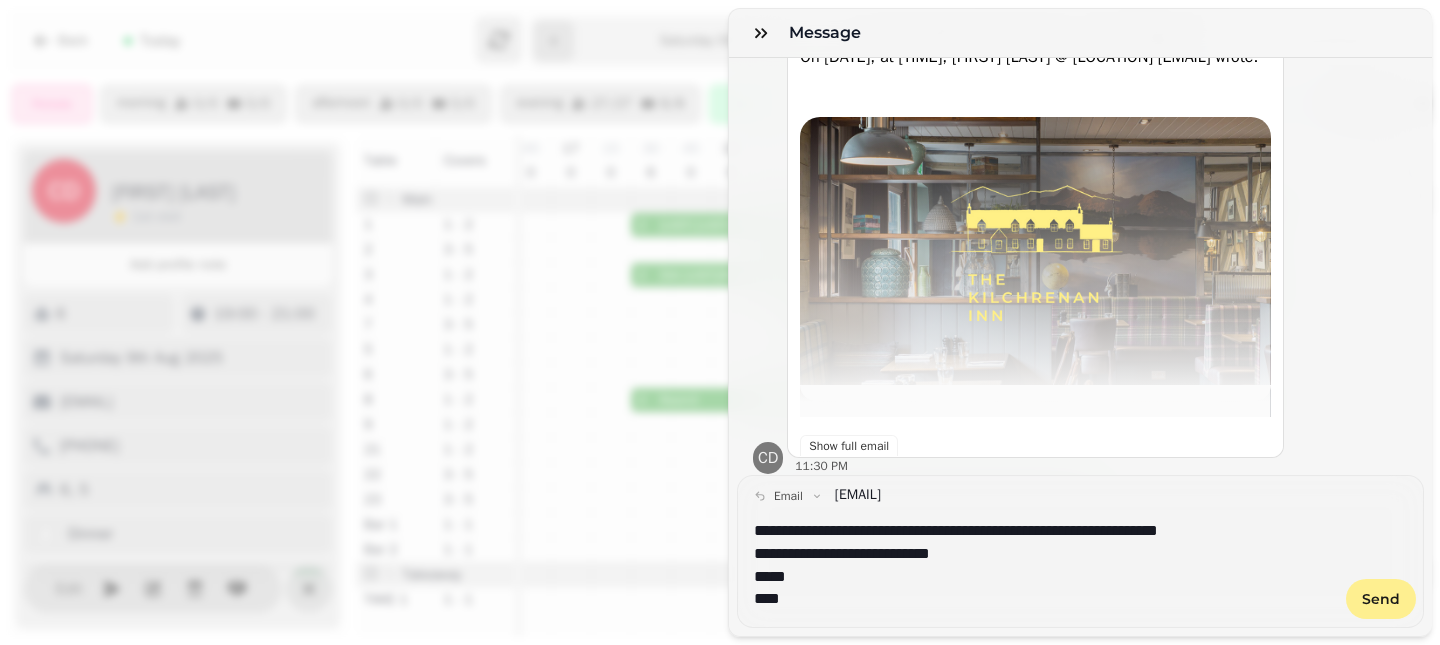 click on "Send" at bounding box center [1381, 599] 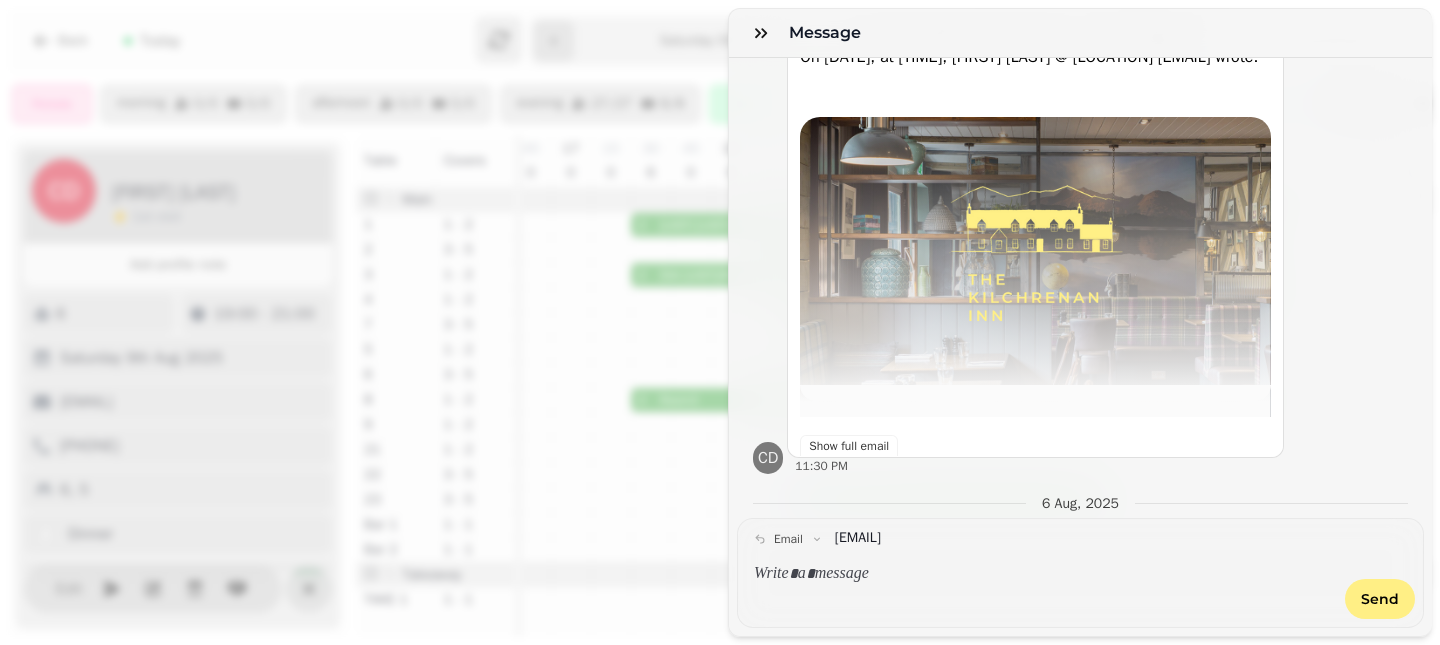 scroll, scrollTop: 1156, scrollLeft: 0, axis: vertical 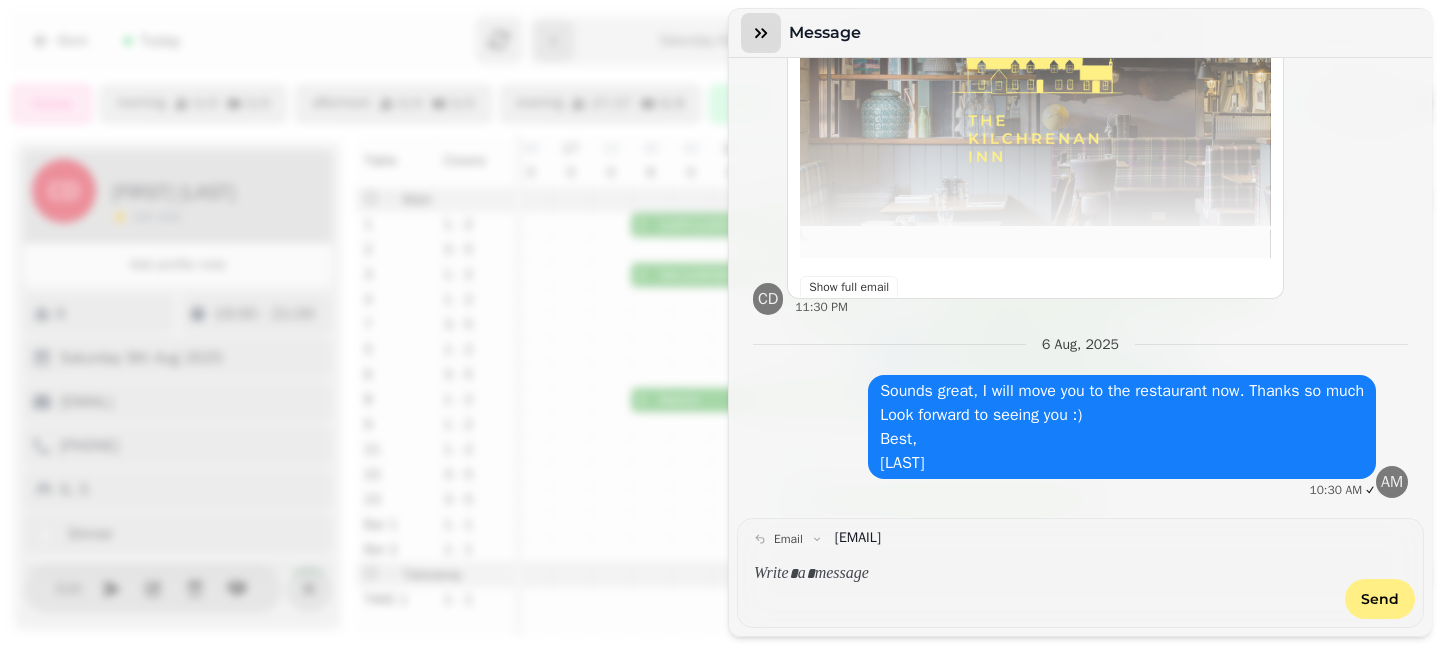 click 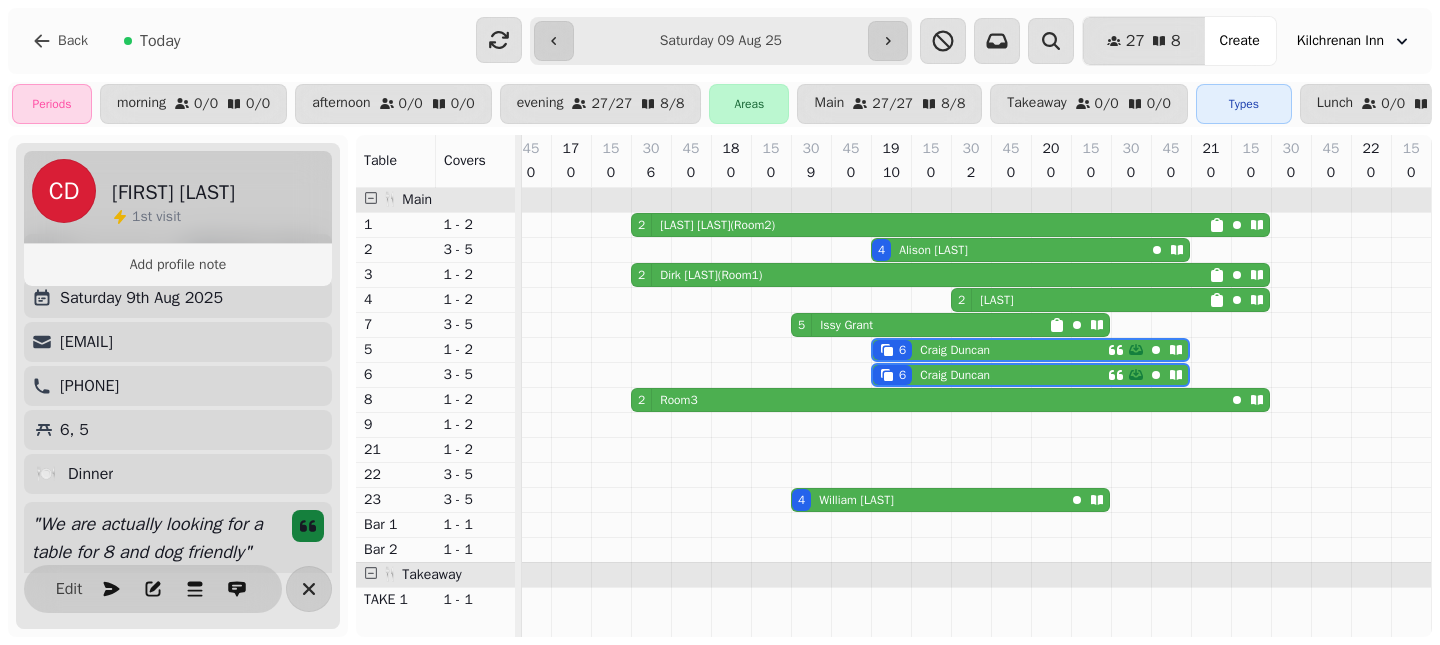 scroll, scrollTop: 59, scrollLeft: 0, axis: vertical 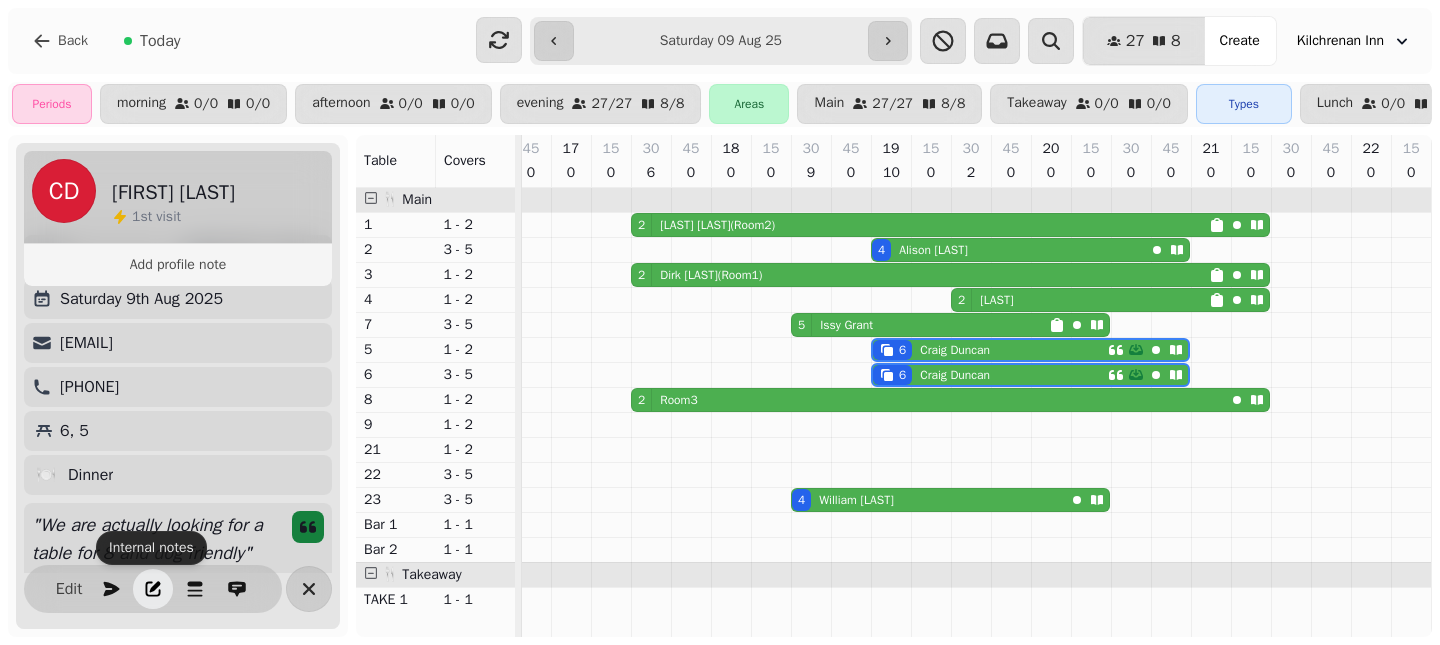 click 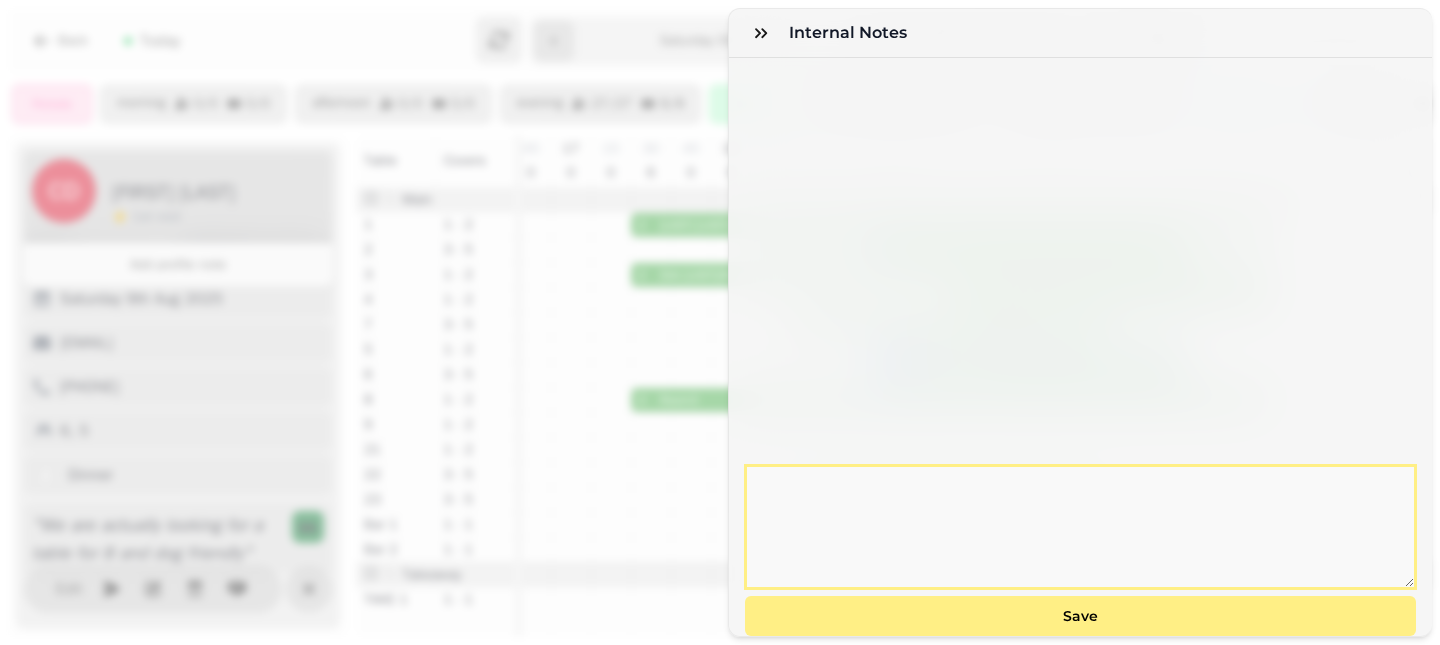 click at bounding box center (1080, 527) 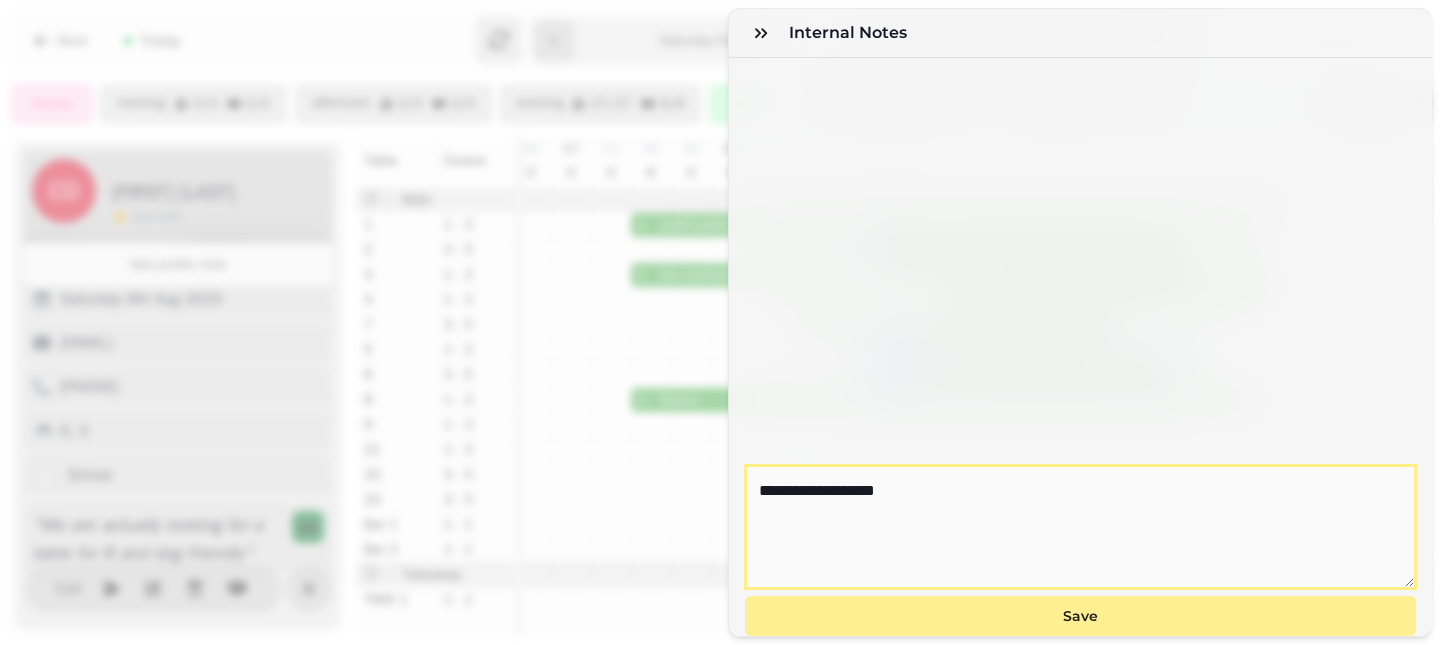 type on "**********" 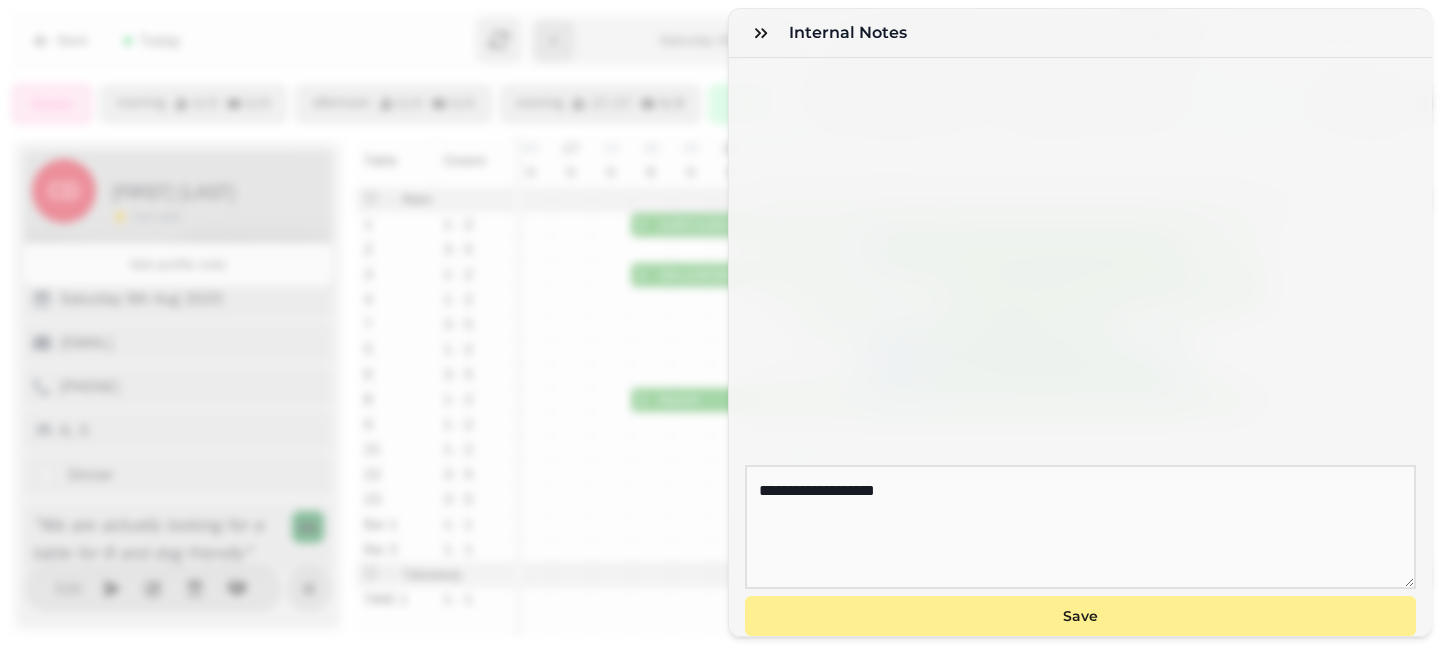 click on "Save" at bounding box center [1080, 616] 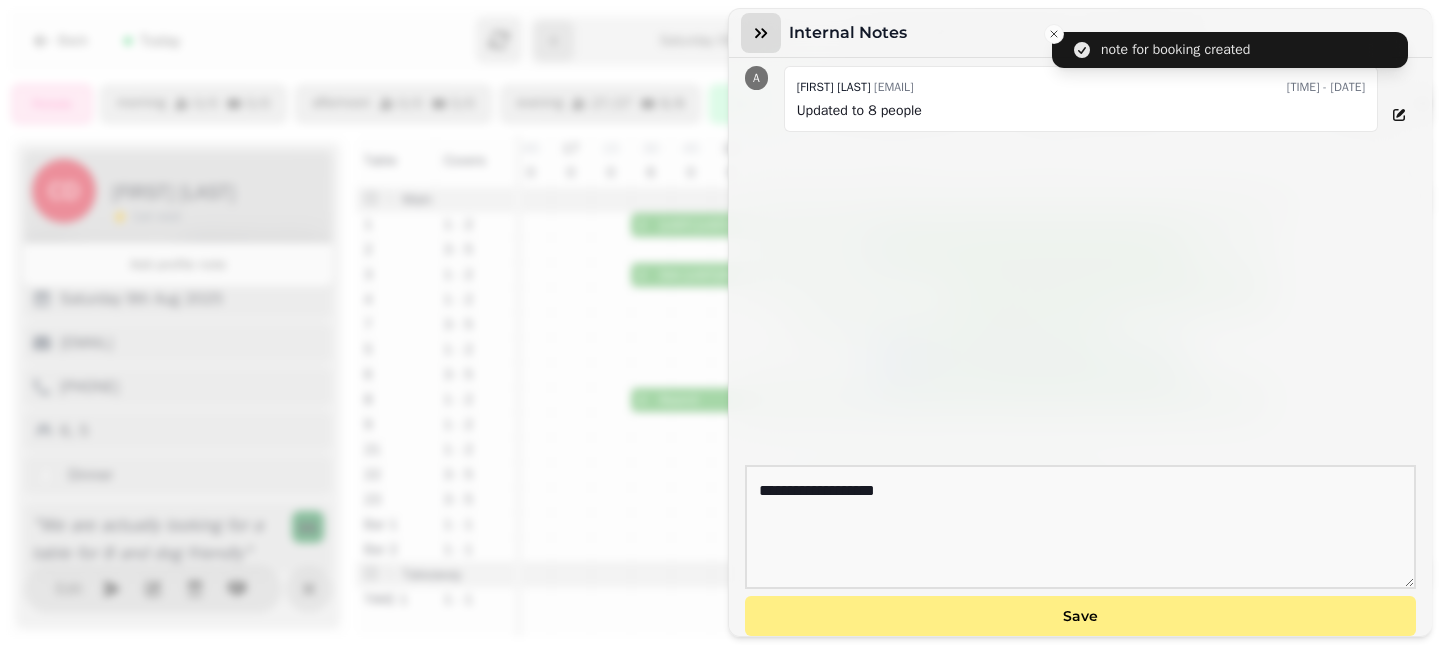 click 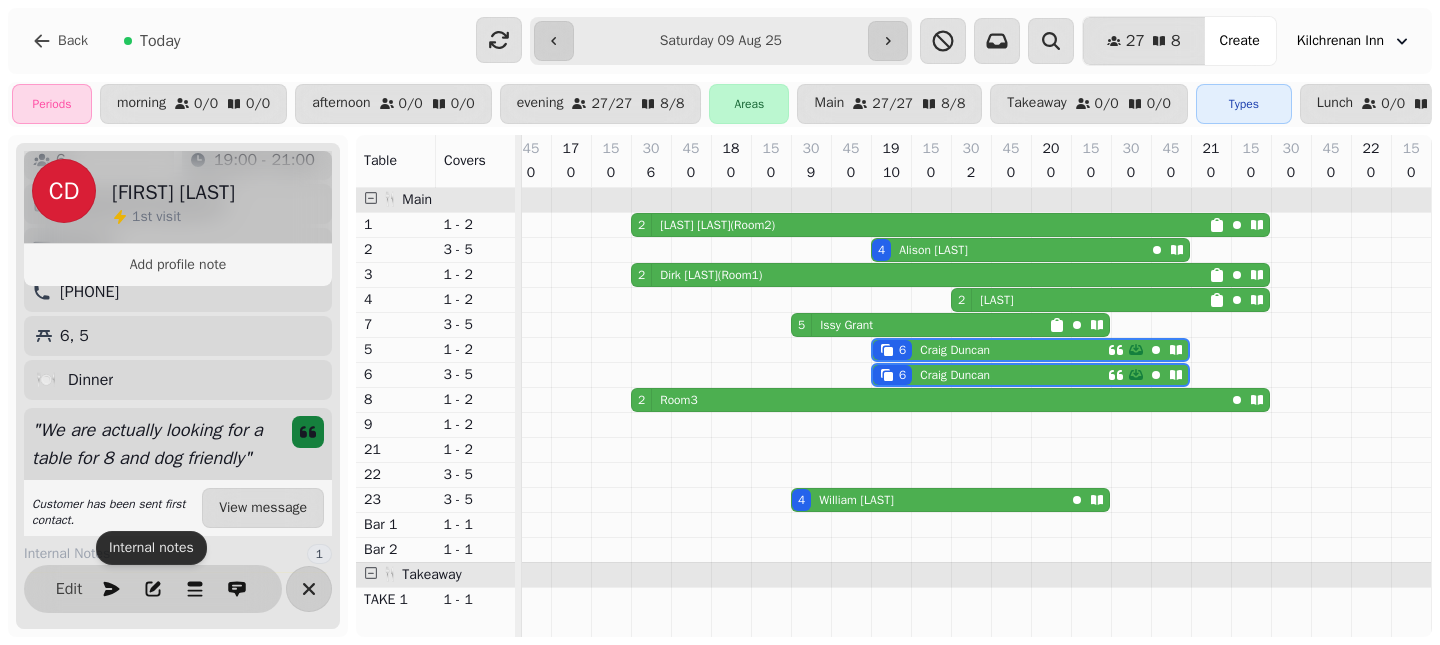 scroll, scrollTop: 0, scrollLeft: 0, axis: both 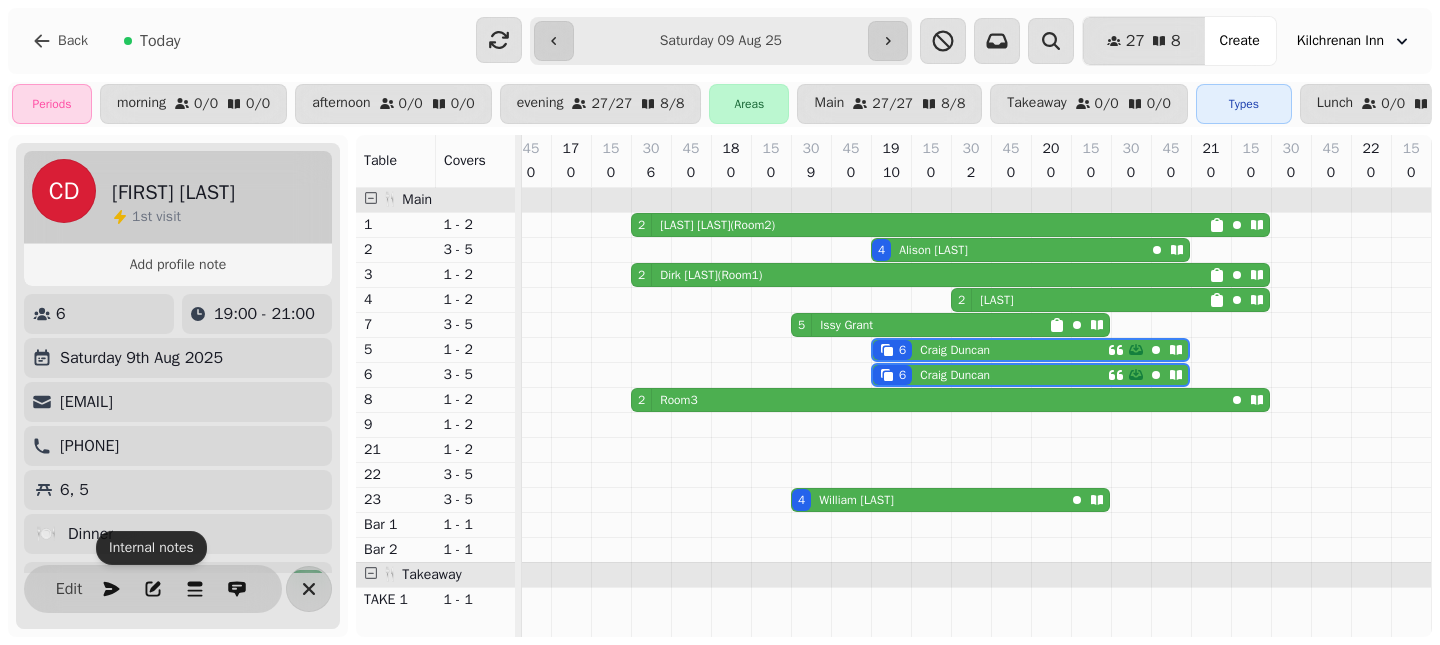 click on "6" at bounding box center (99, 314) 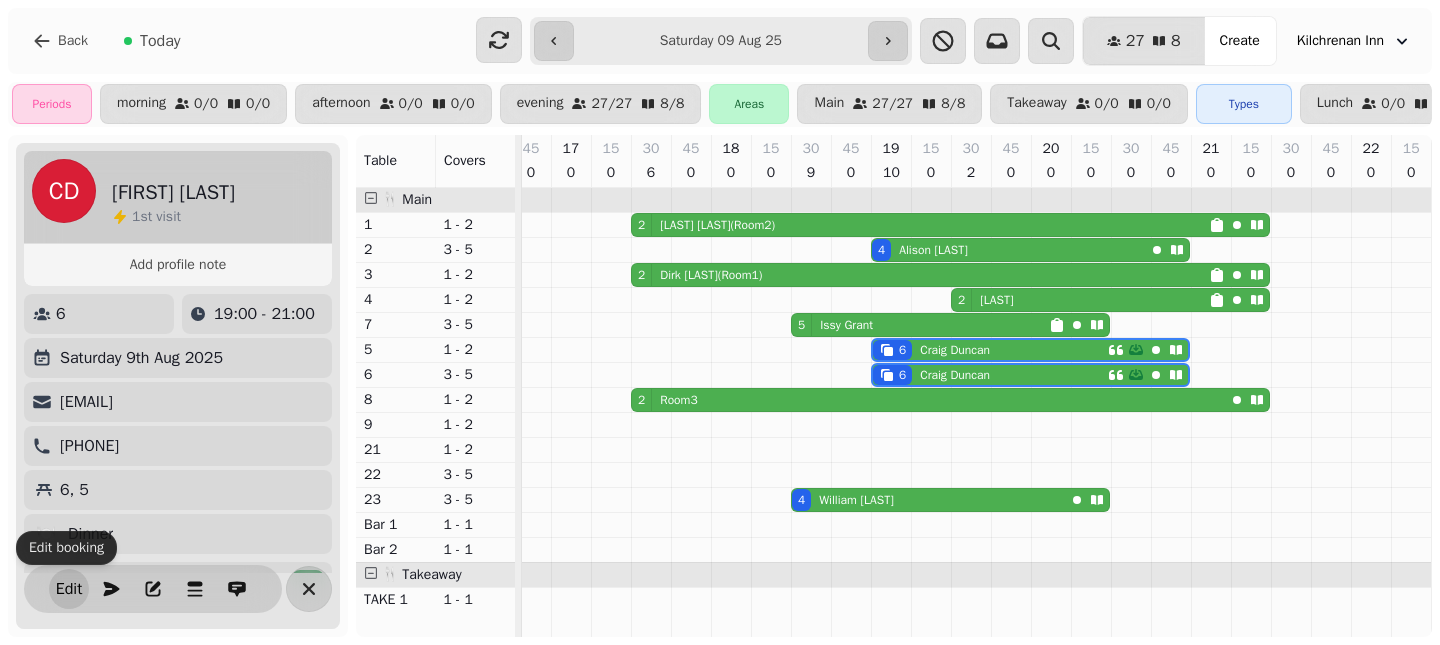 click on "Edit" at bounding box center [69, 589] 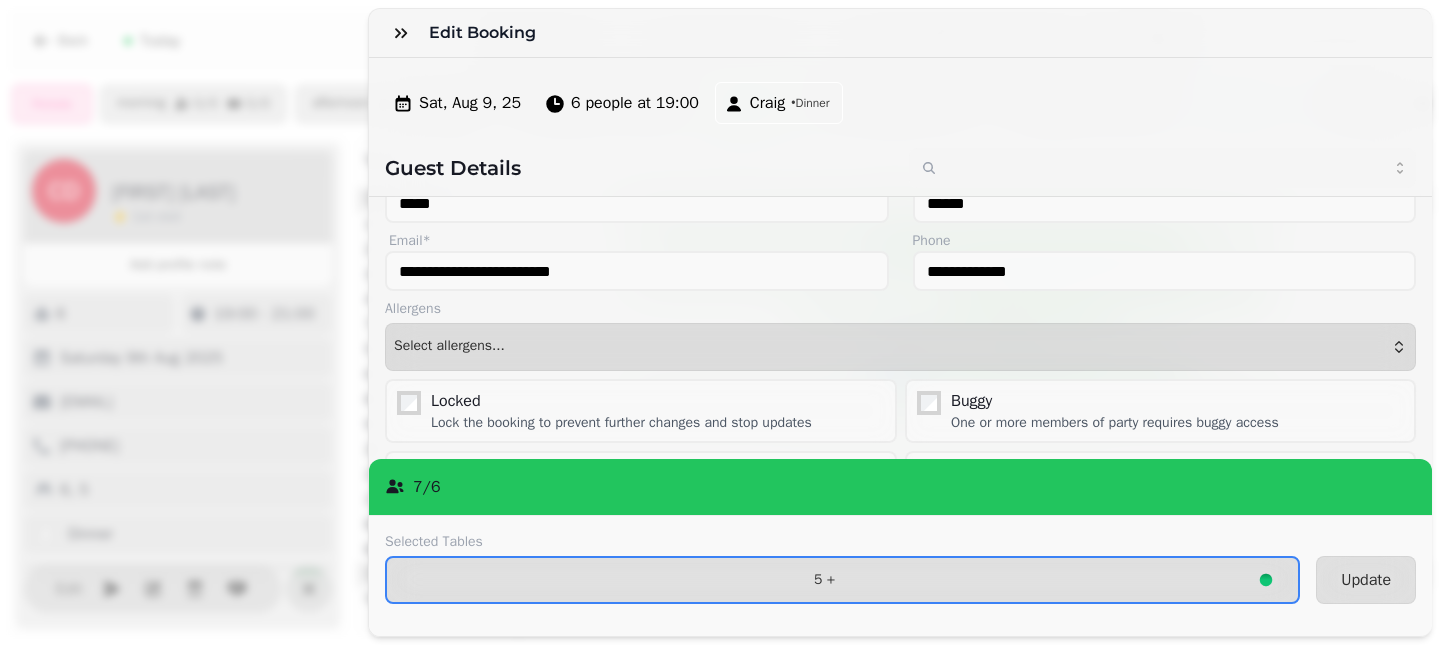 scroll, scrollTop: 0, scrollLeft: 0, axis: both 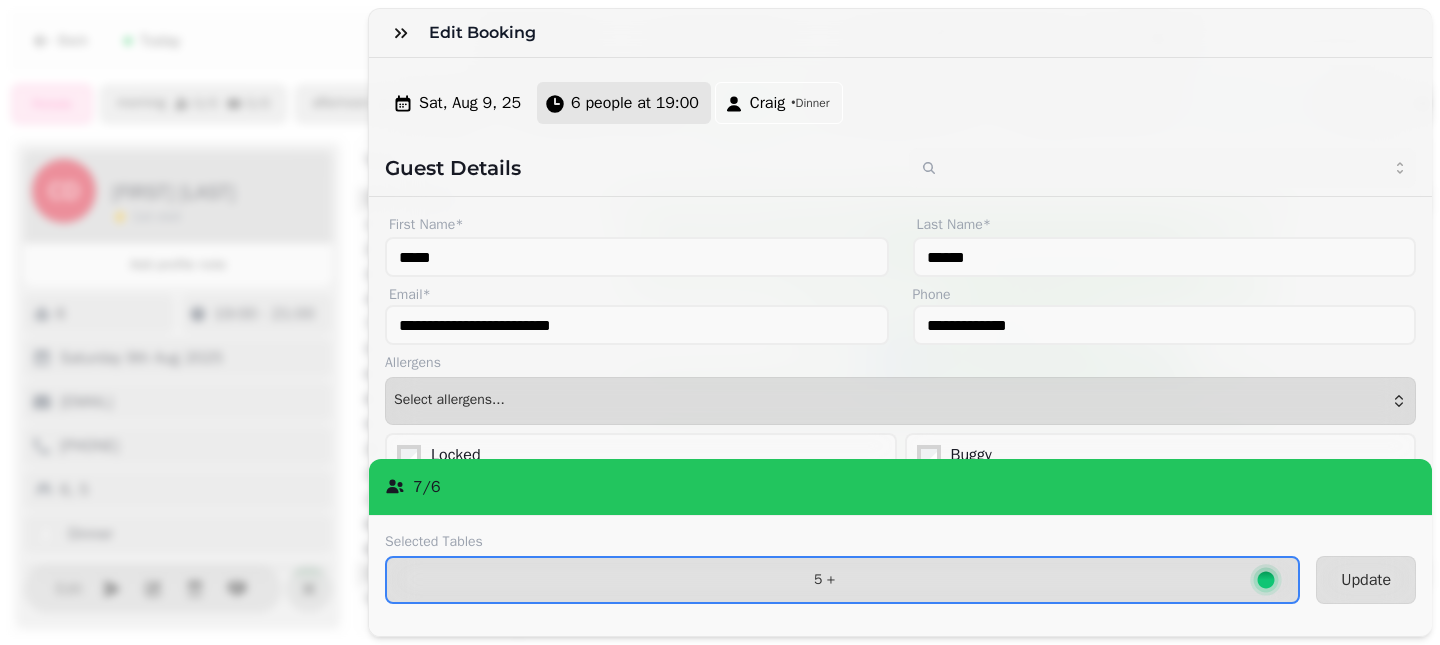 click on "6 people at 19:00" at bounding box center (635, 103) 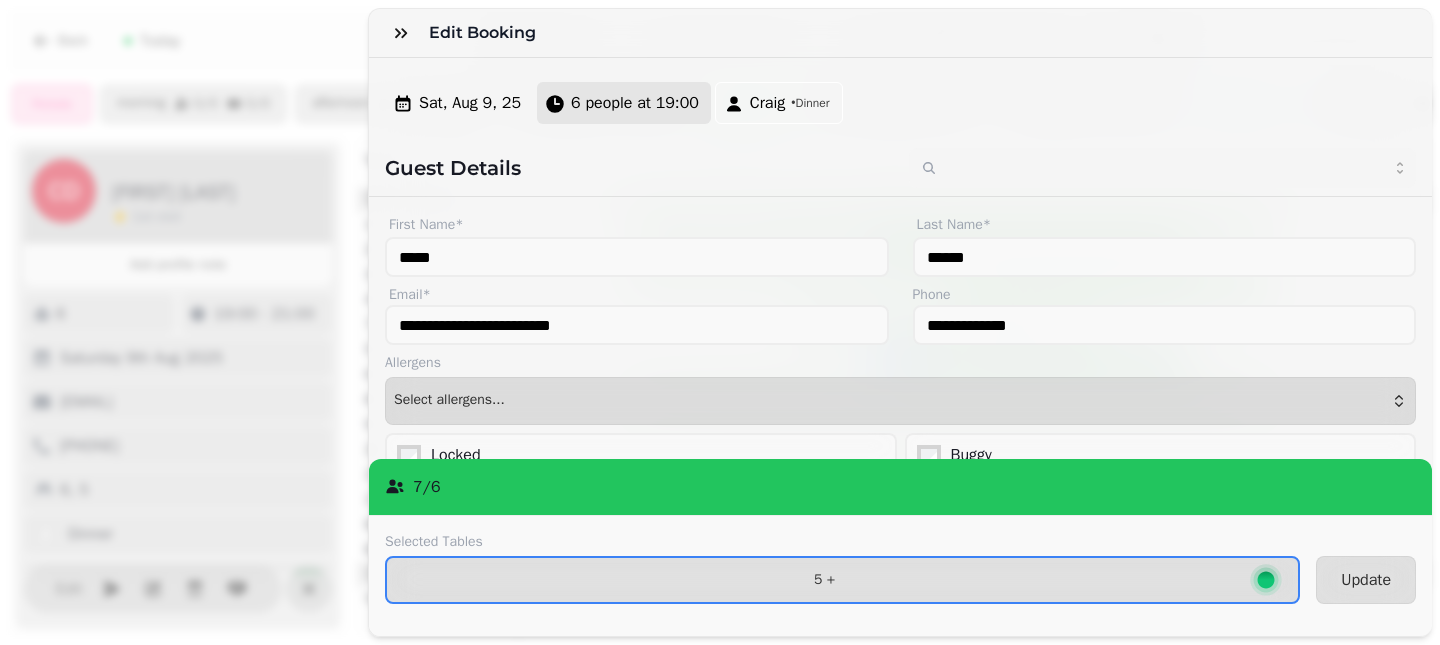 select on "*" 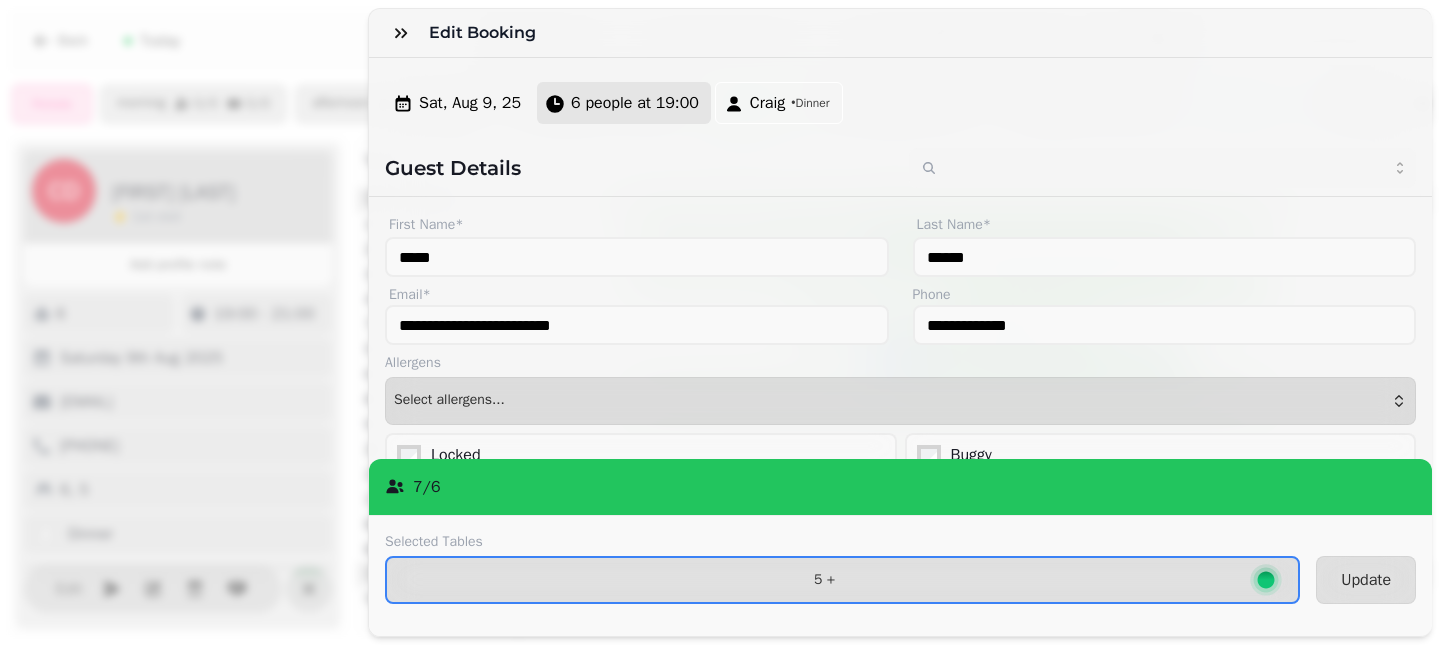 select on "**********" 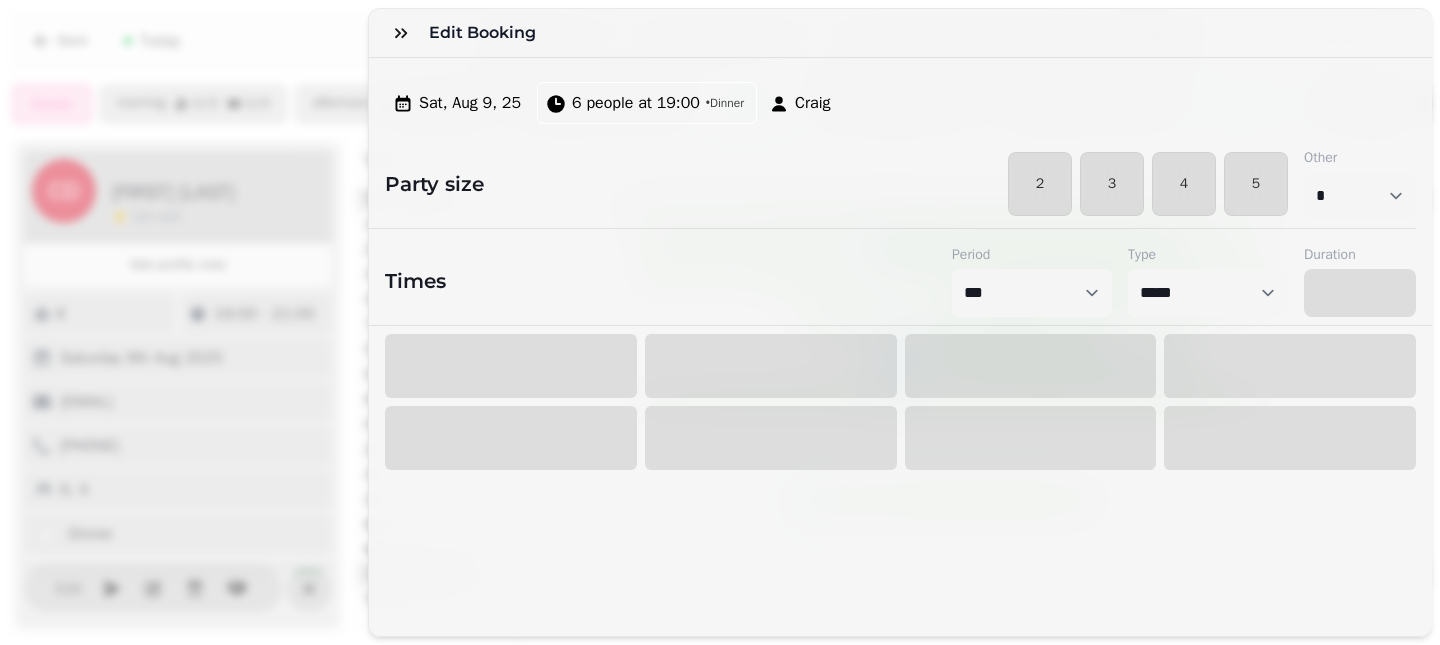 select on "****" 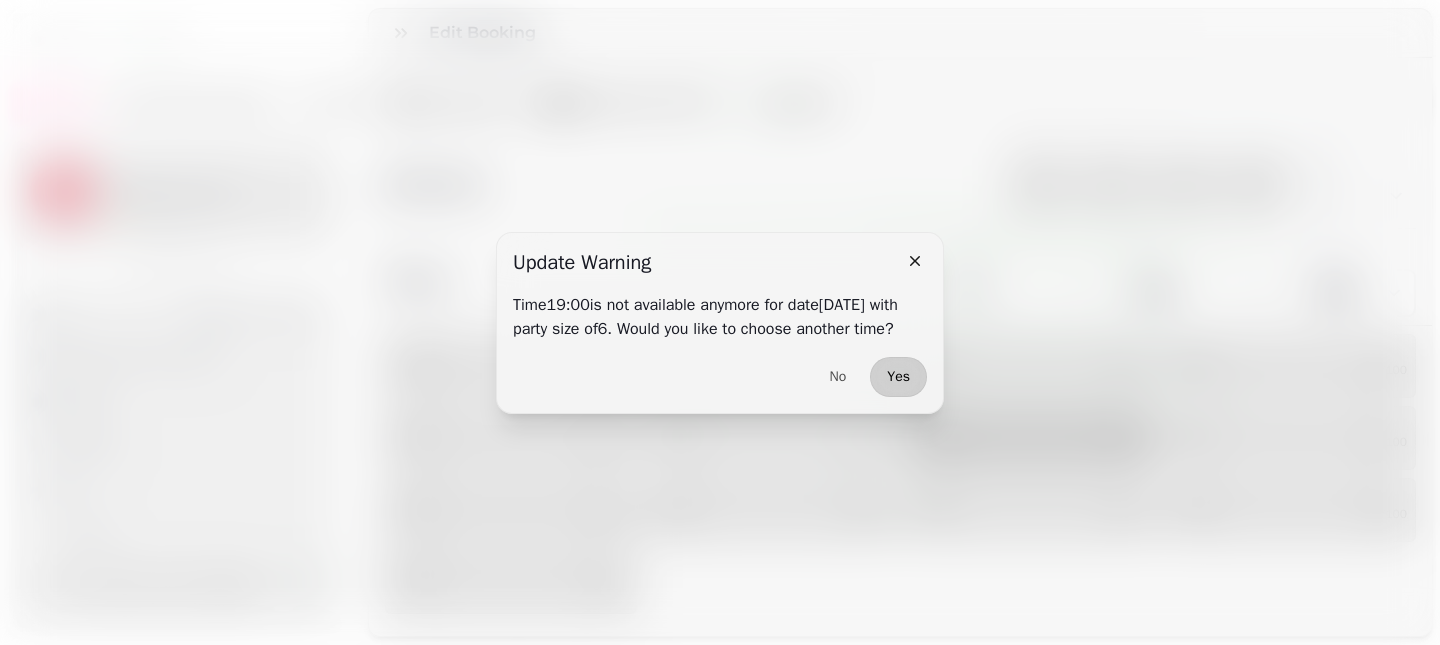 click on "Yes" at bounding box center (898, 377) 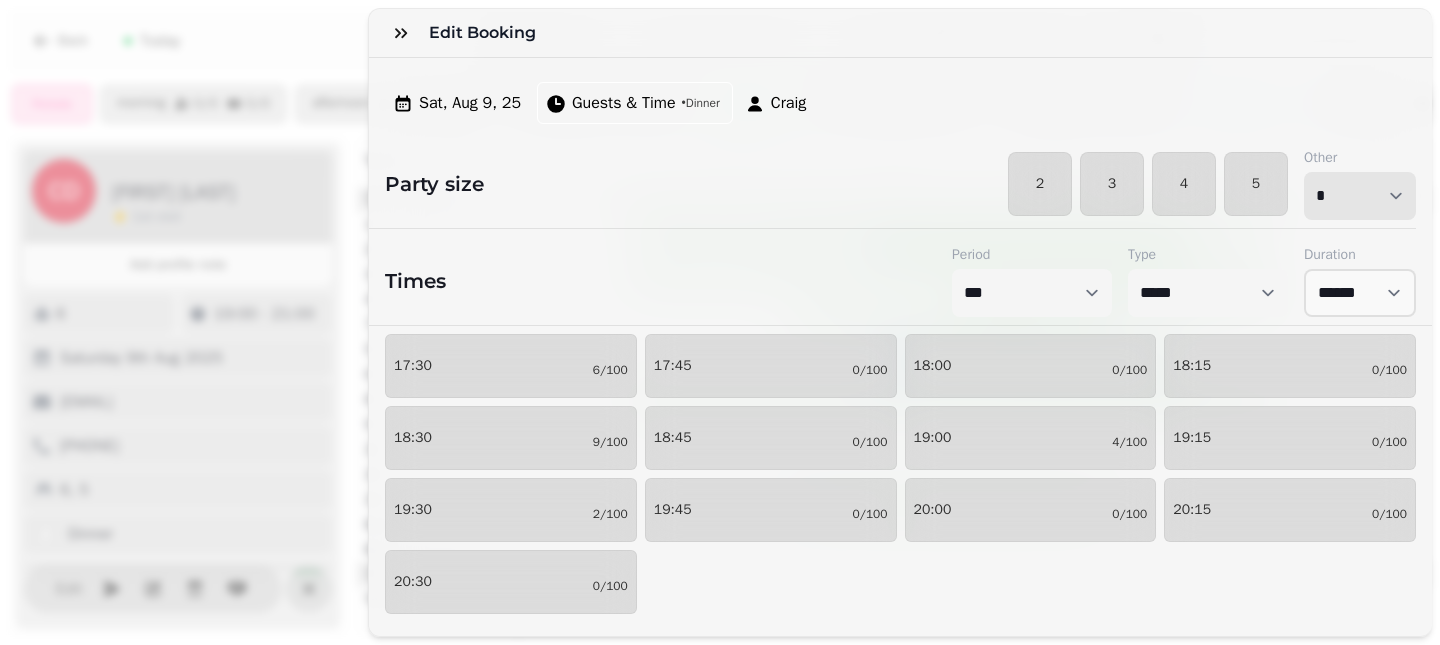 click on "* * * * * * * * * ** ** ** ** ** ** ** ** ** ** ** ** ** ** ** ** ** ** ** ** ** ** ** ** ** ** ** ** ** ** ** ** ** ** ** ** ** ** ** ** ** ** ** ** ** ** ** ** ** ** ** ** ** ** ** ** ** ** ** ** ** ** ** ** ** ** ** ** ** ** ** ** ** ** ** ** ** ** ** ** ** ** ** ** ** ** ** ** ** ** *** *** *** *** *** *** *** *** *** *** *** *** *** *** *** *** *** *** *** *** ***" at bounding box center [1360, 196] 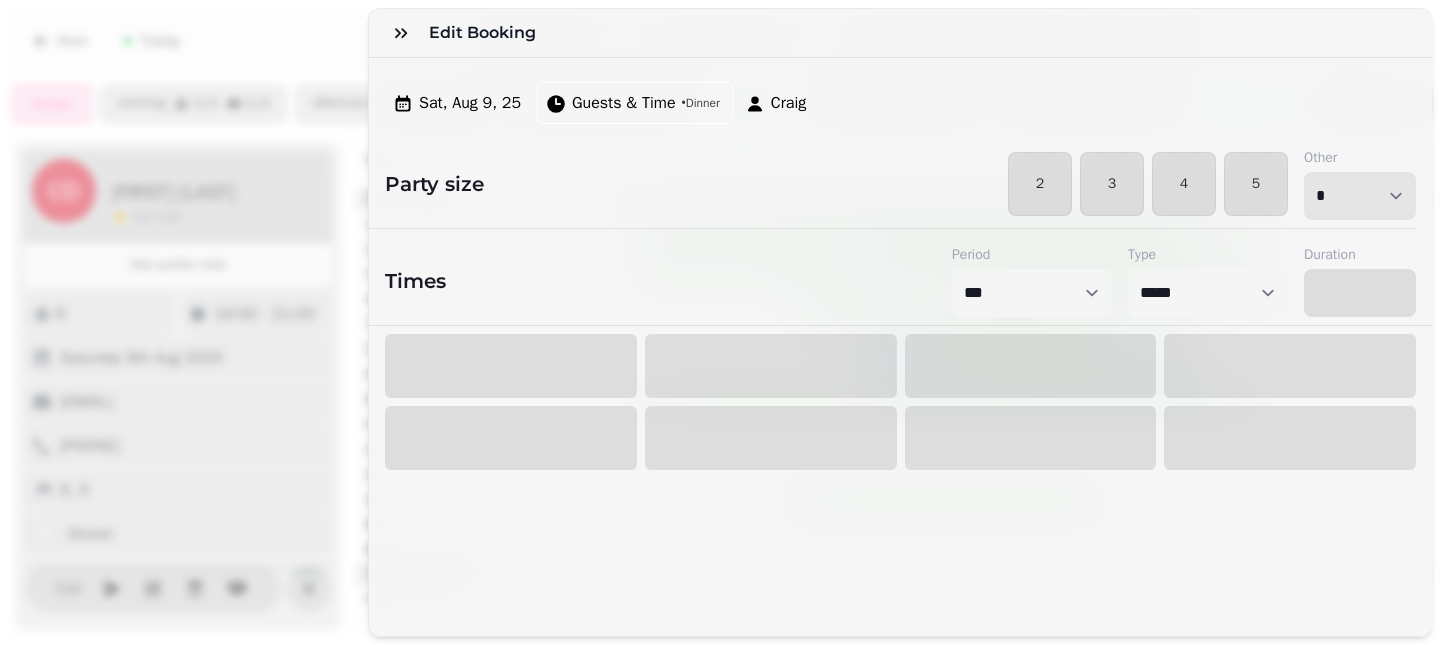 select on "****" 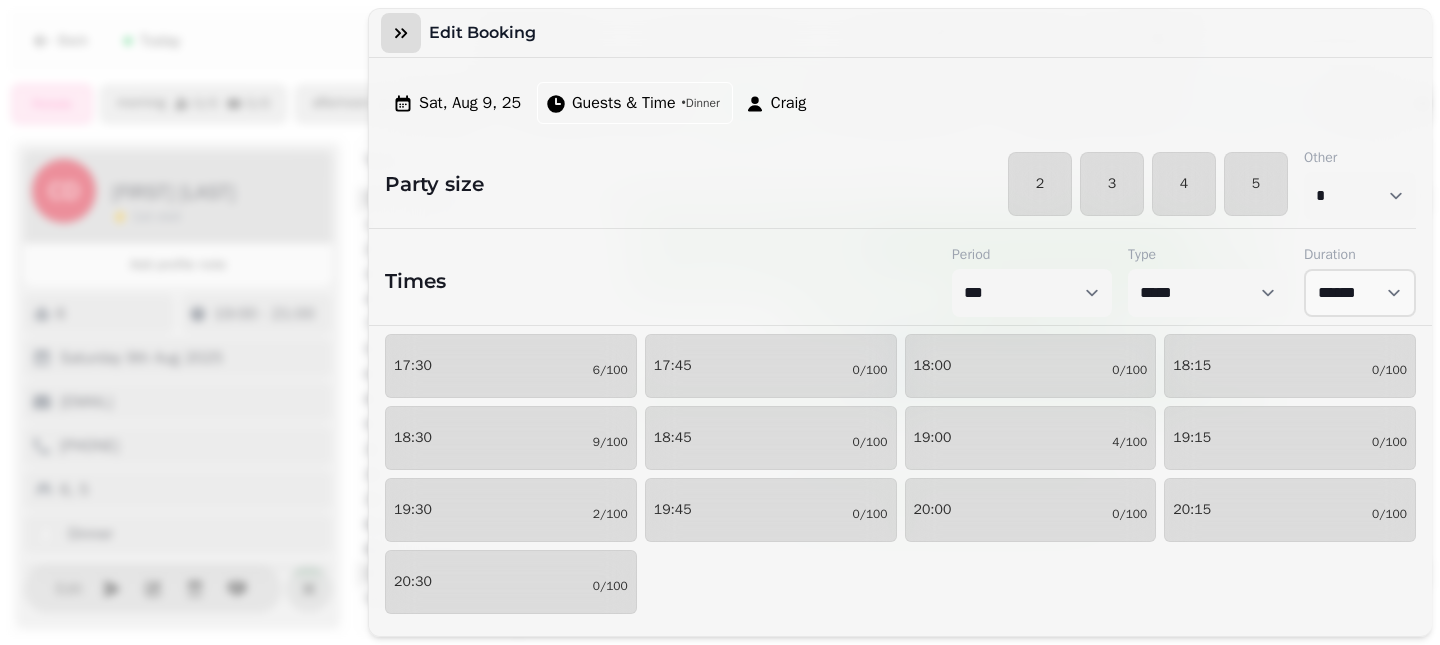 click 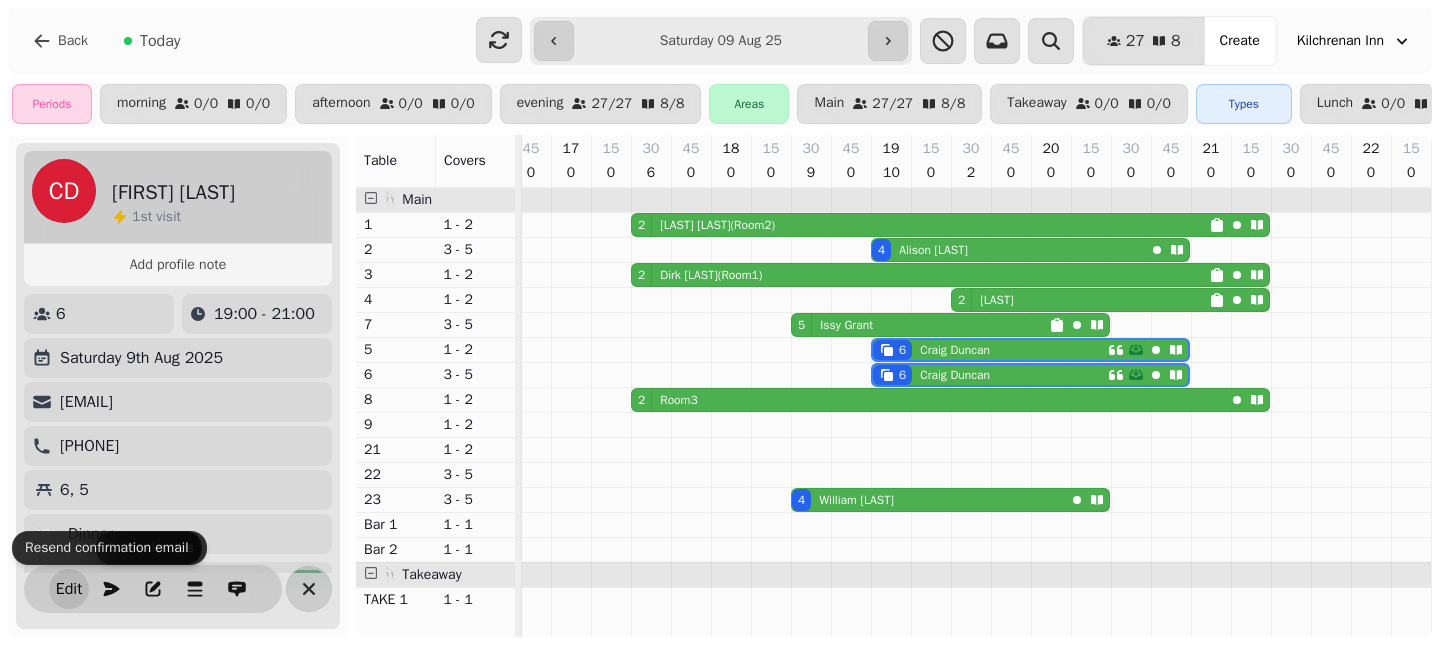 click on "Edit" at bounding box center (69, 589) 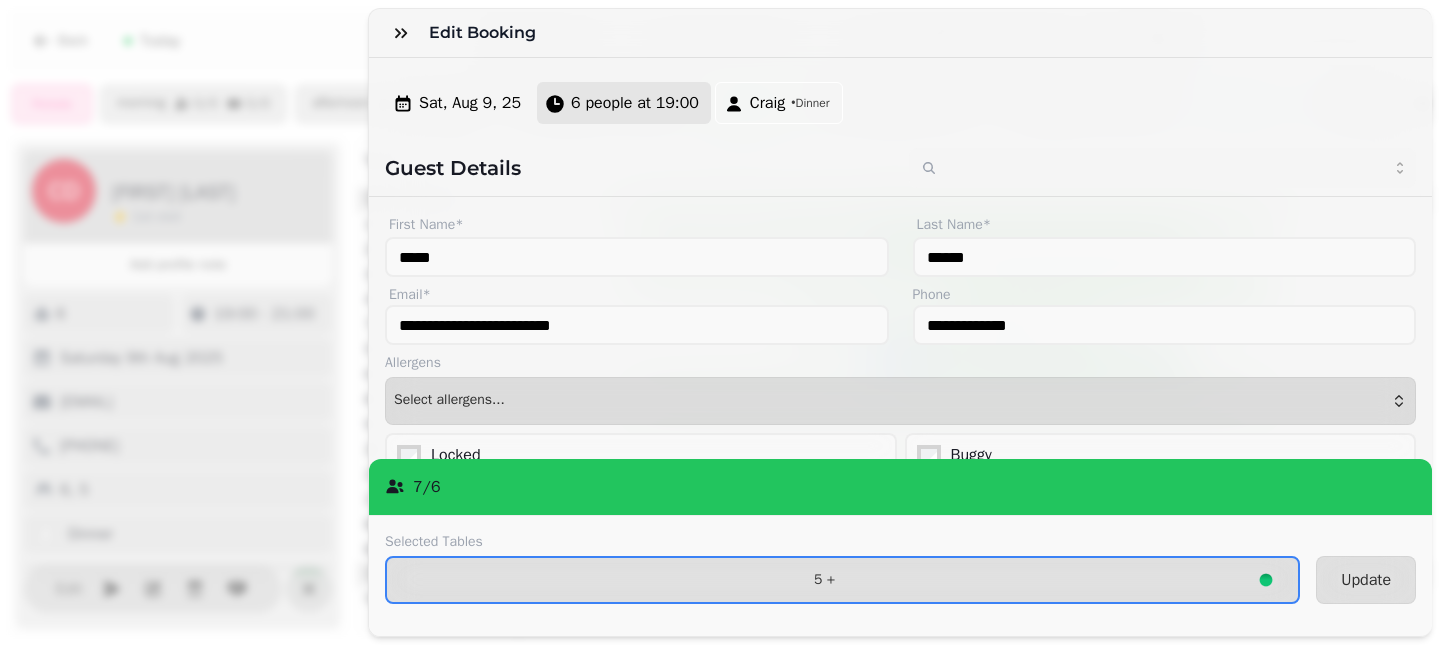 click on "6 people at 19:00" at bounding box center [635, 103] 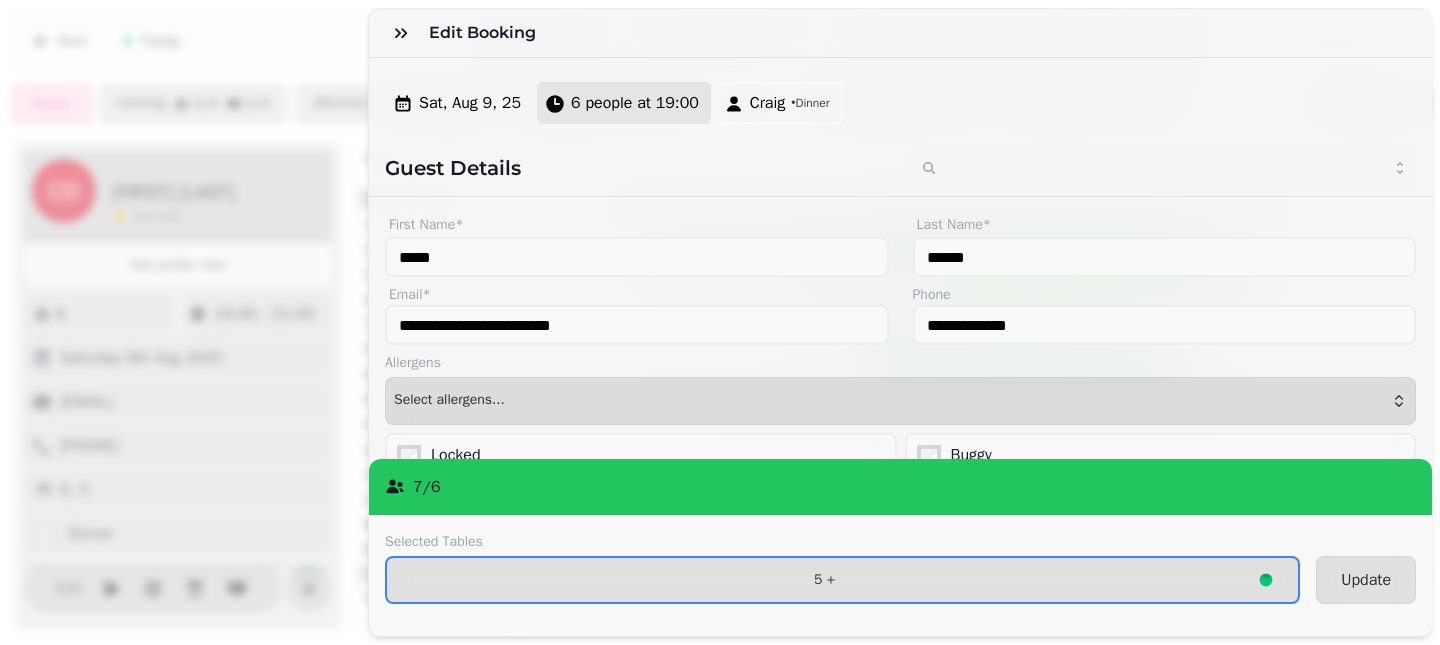 select on "*" 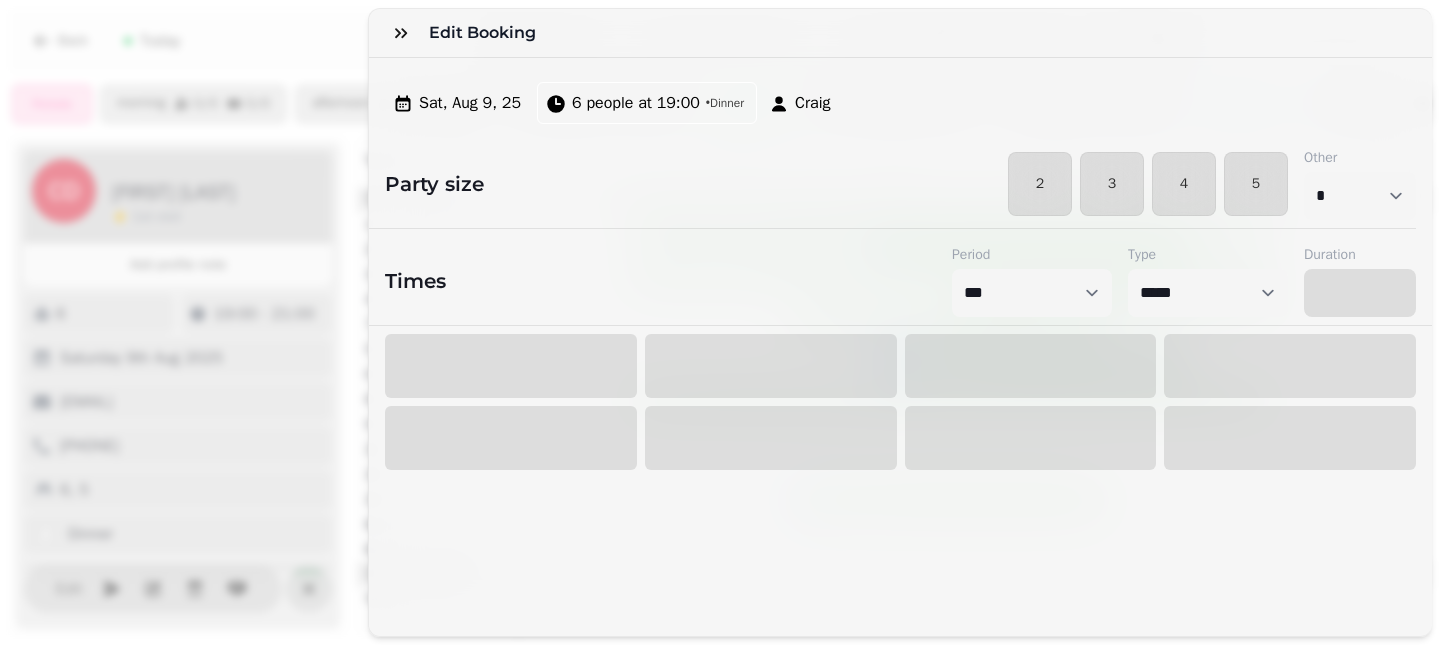 select on "****" 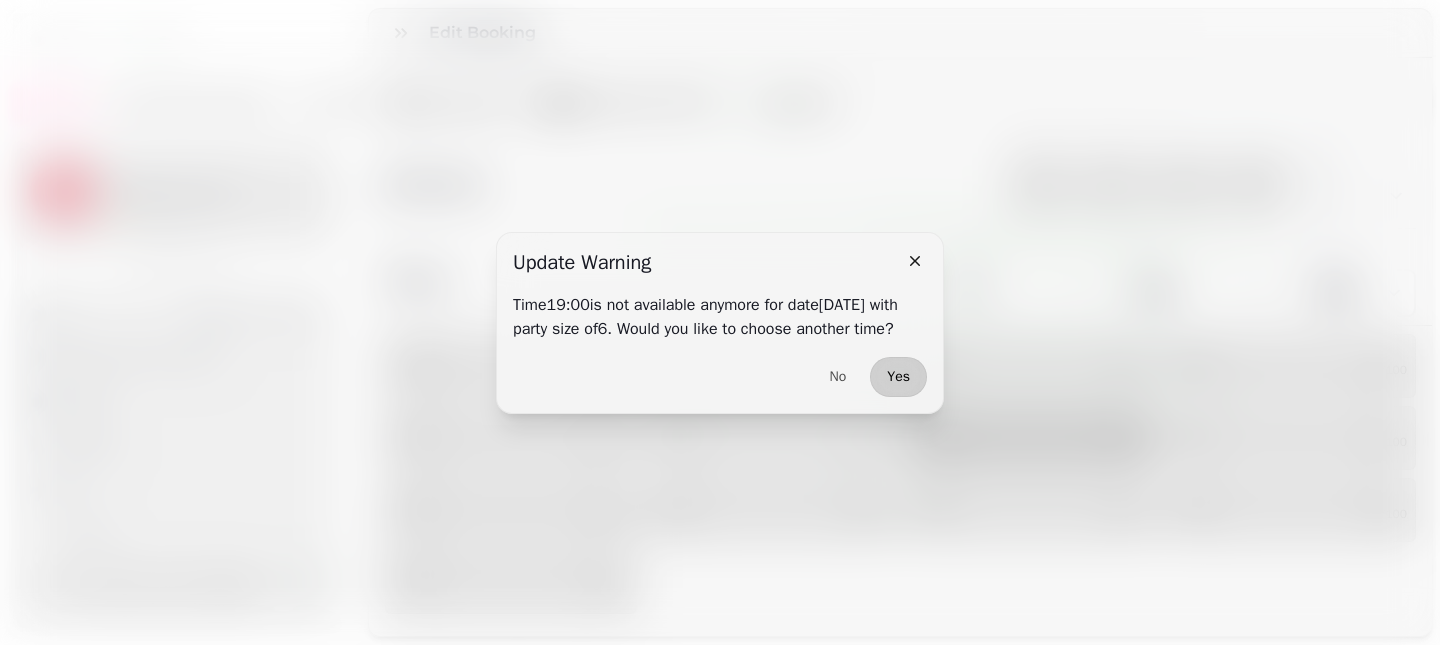 click on "Yes" at bounding box center (898, 377) 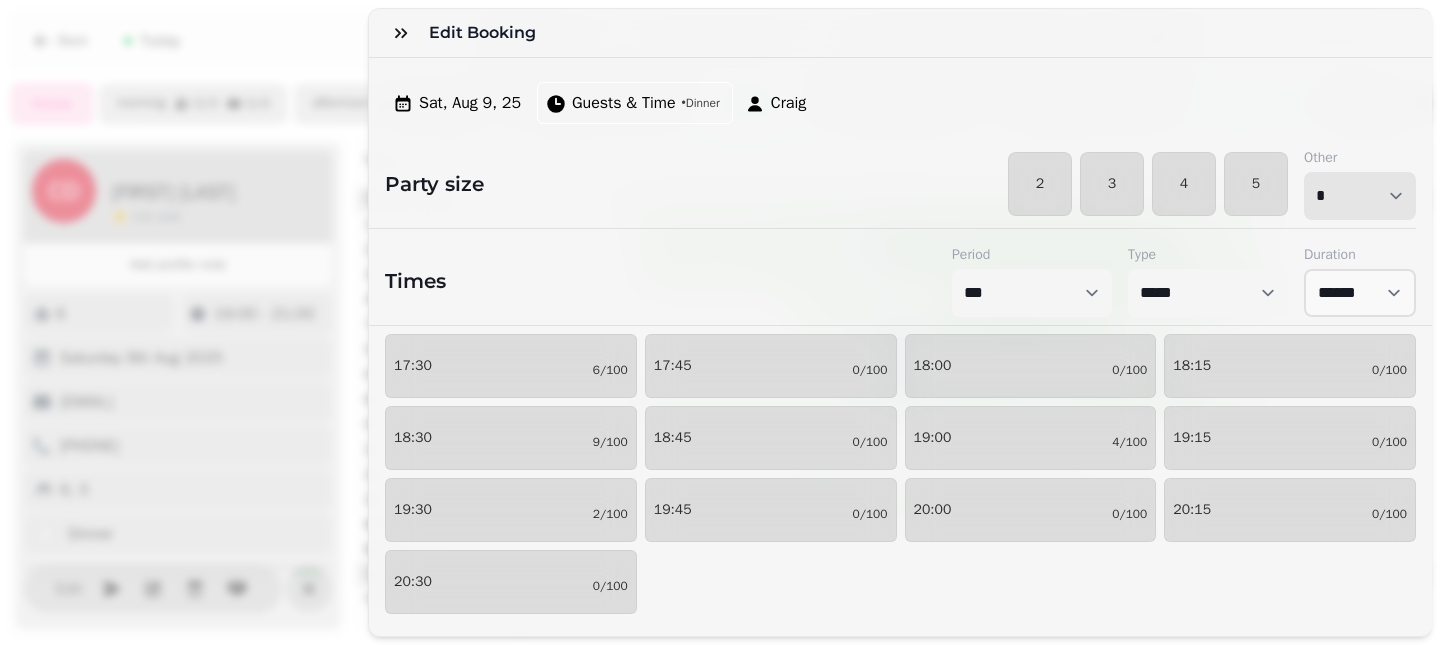 click on "* * * * * * * * * ** ** ** ** ** ** ** ** ** ** ** ** ** ** ** ** ** ** ** ** ** ** ** ** ** ** ** ** ** ** ** ** ** ** ** ** ** ** ** ** ** ** ** ** ** ** ** ** ** ** ** ** ** ** ** ** ** ** ** ** ** ** ** ** ** ** ** ** ** ** ** ** ** ** ** ** ** ** ** ** ** ** ** ** ** ** ** ** ** ** *** *** *** *** *** *** *** *** *** *** *** *** *** *** *** *** *** *** *** *** ***" at bounding box center (1360, 196) 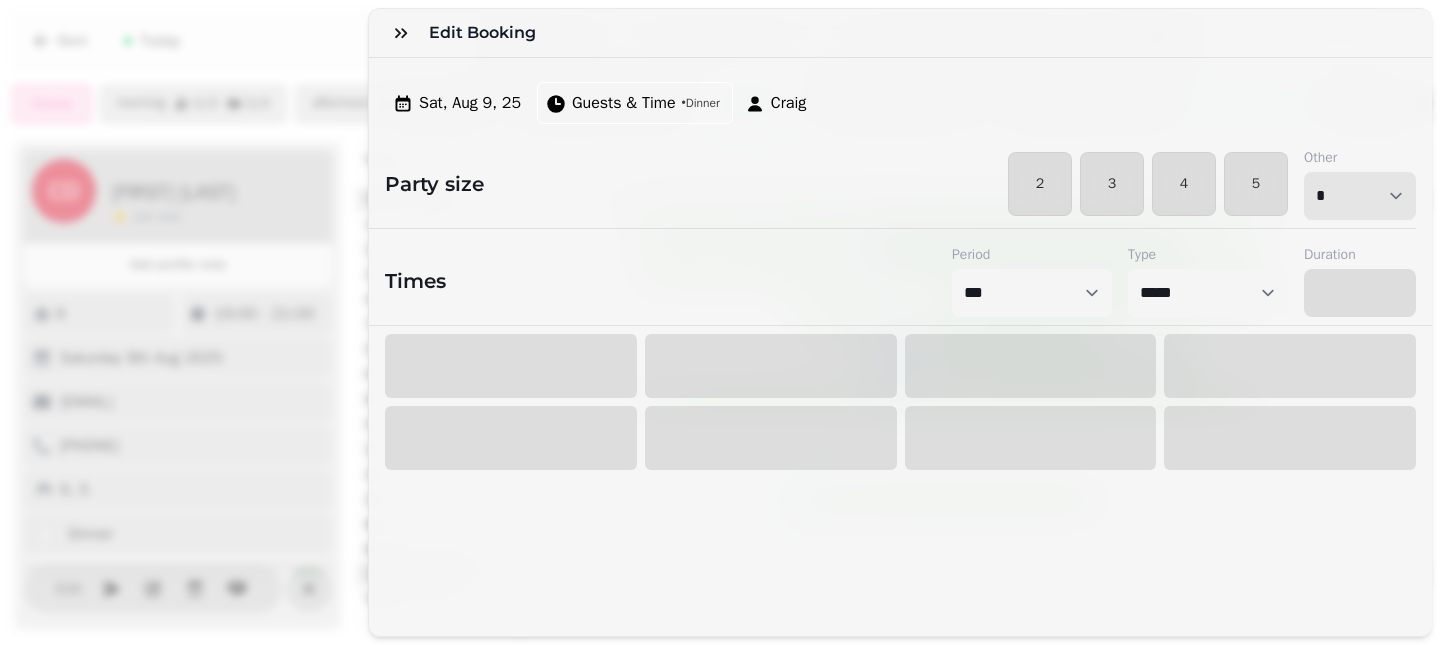 select on "****" 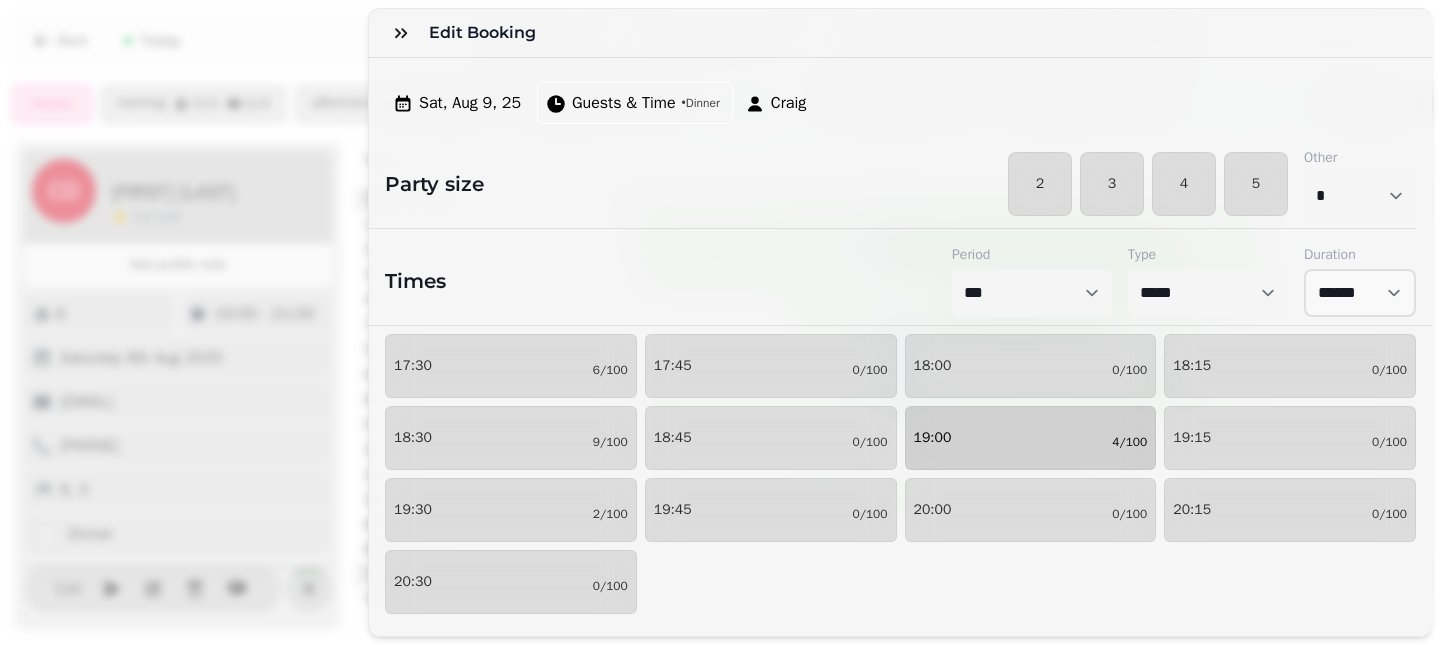 click on "[TIME] [DATE]" at bounding box center (1031, 438) 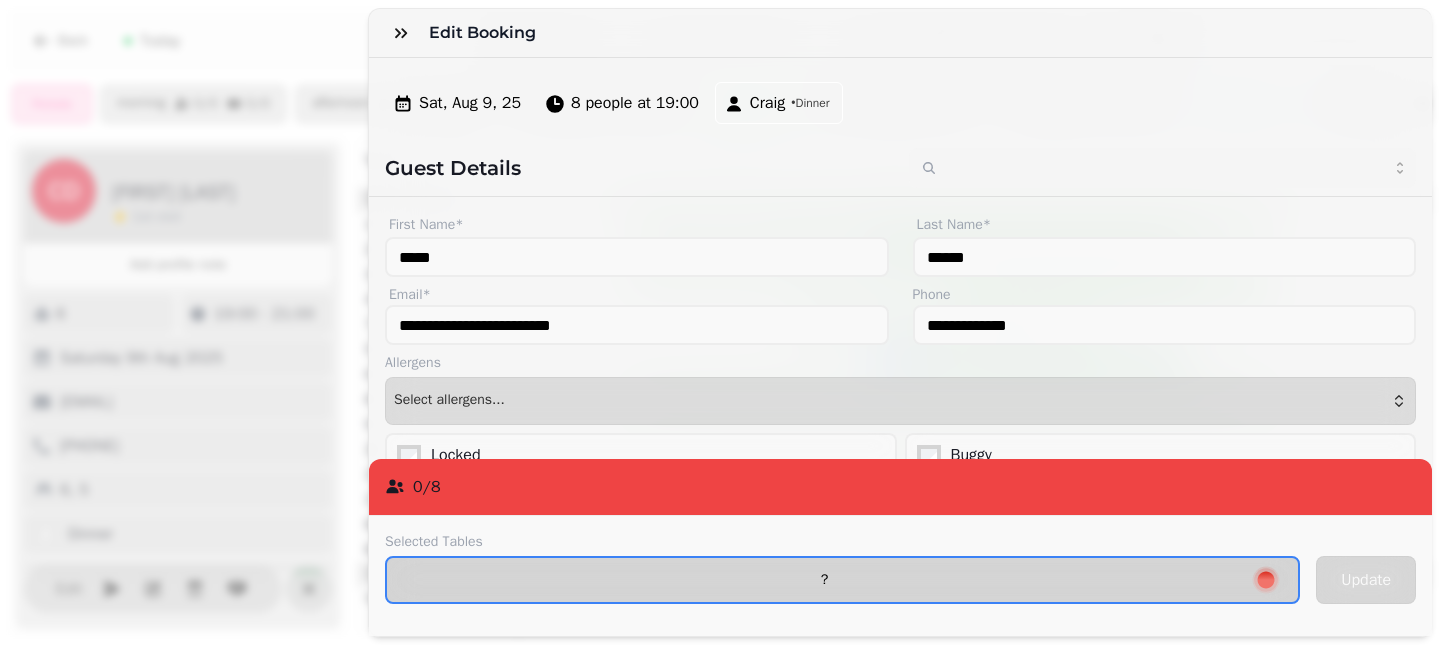 click on "?" at bounding box center [824, 580] 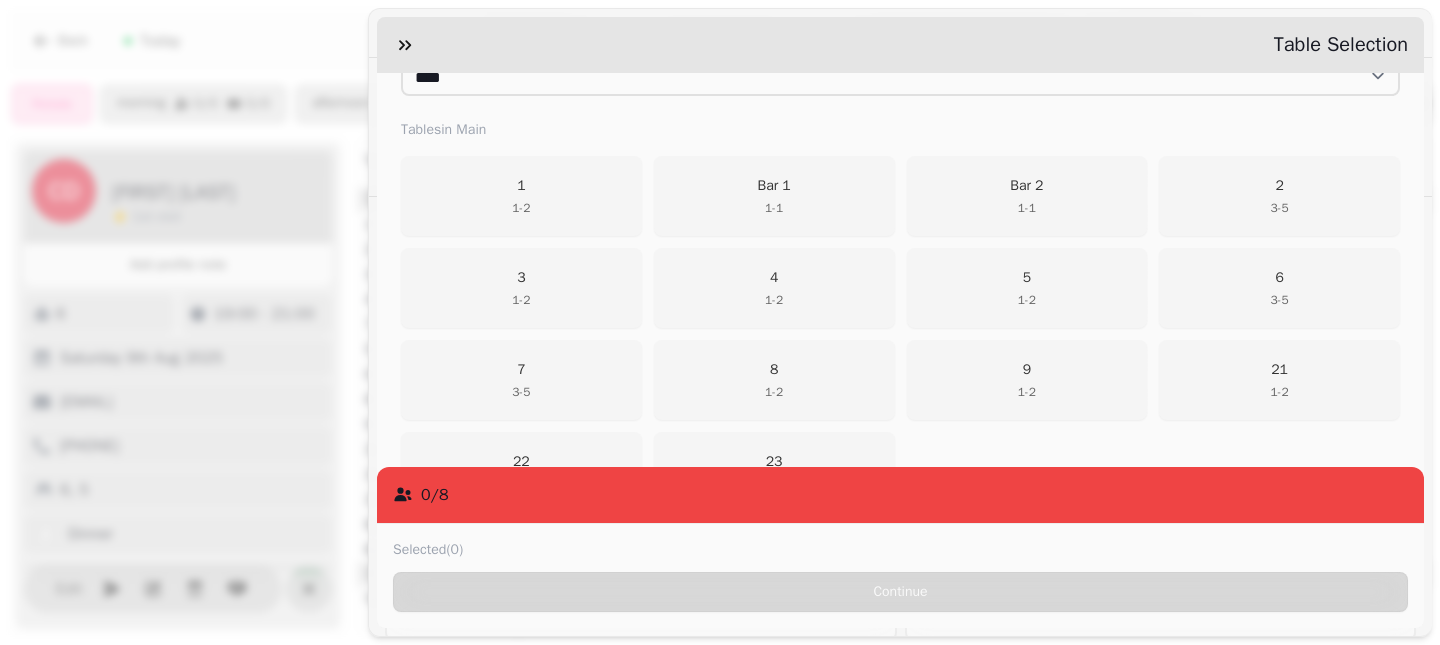 scroll, scrollTop: 432, scrollLeft: 0, axis: vertical 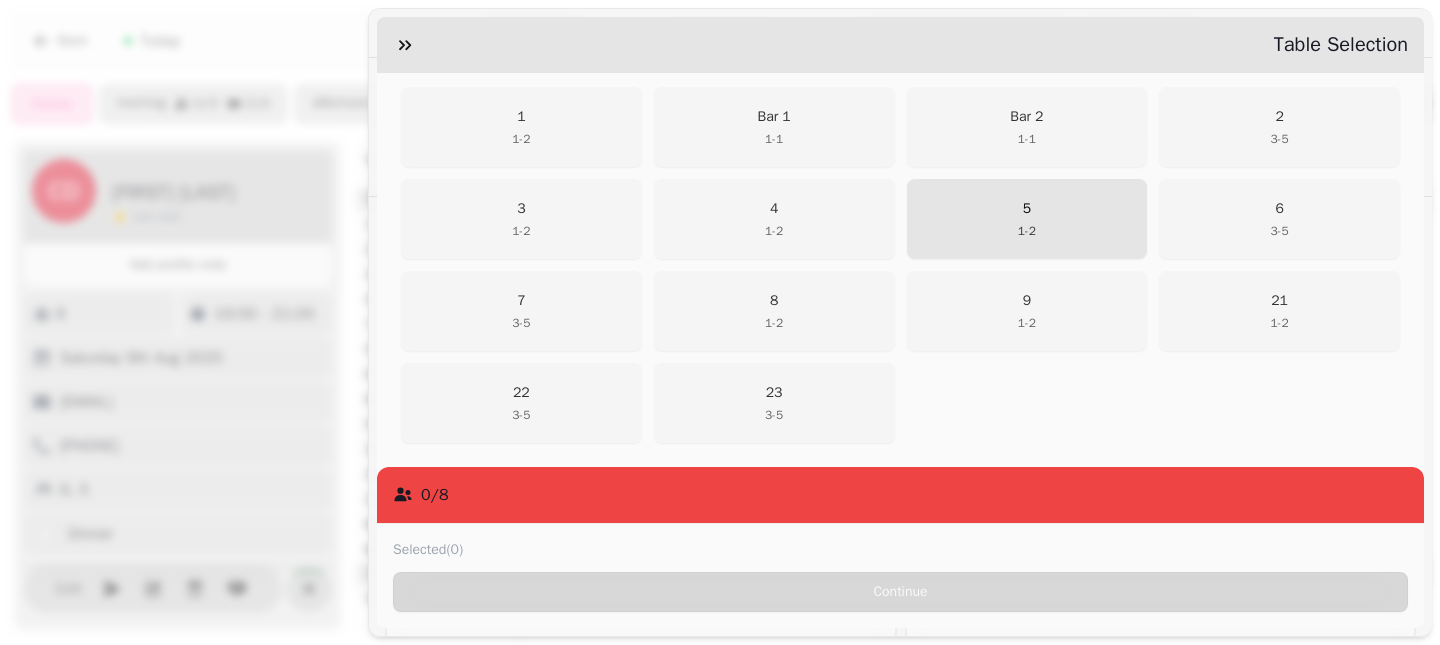 click on "5" at bounding box center [1027, 209] 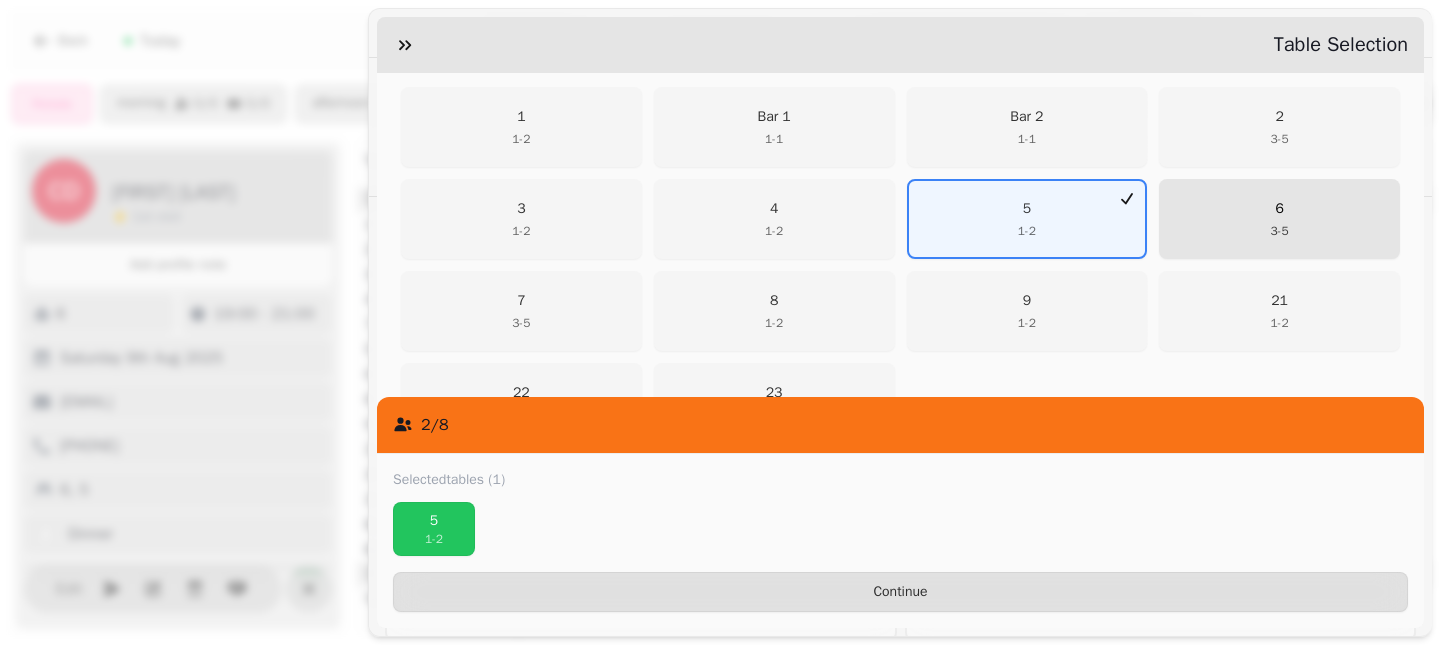 click on "6" at bounding box center (1280, 209) 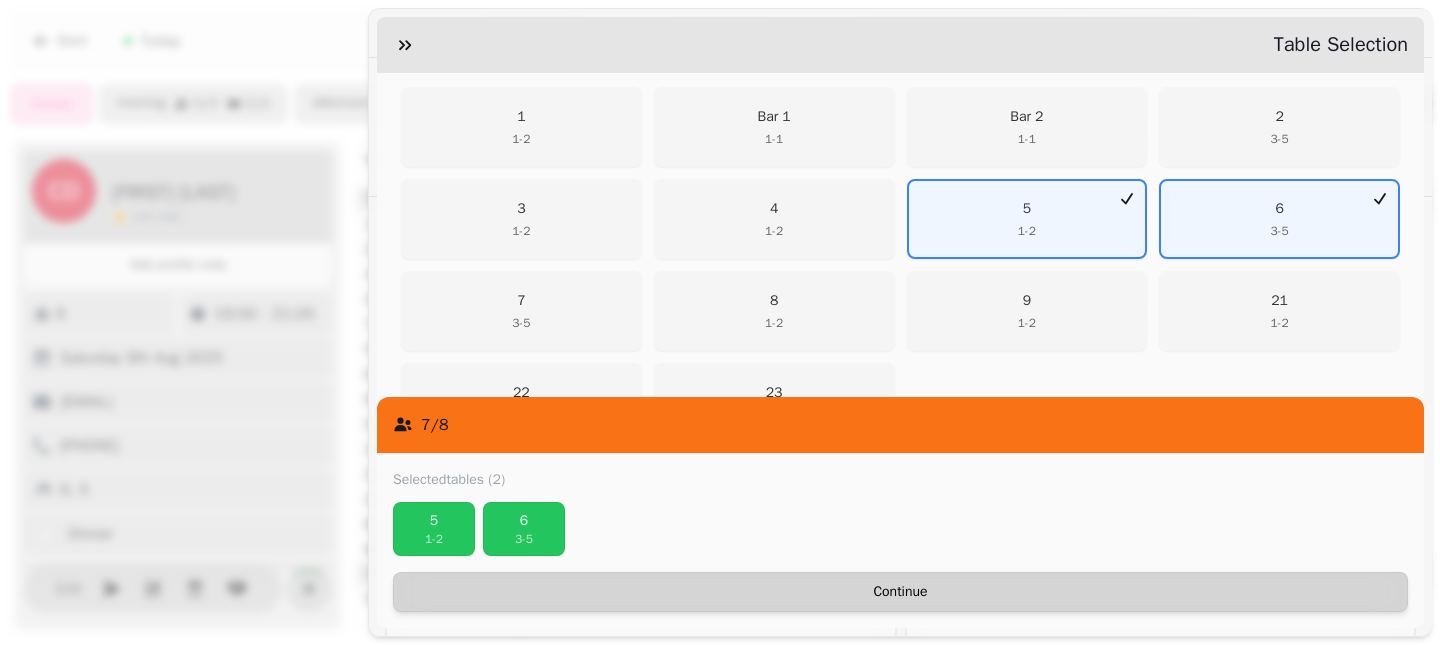 click on "Continue" at bounding box center (900, 592) 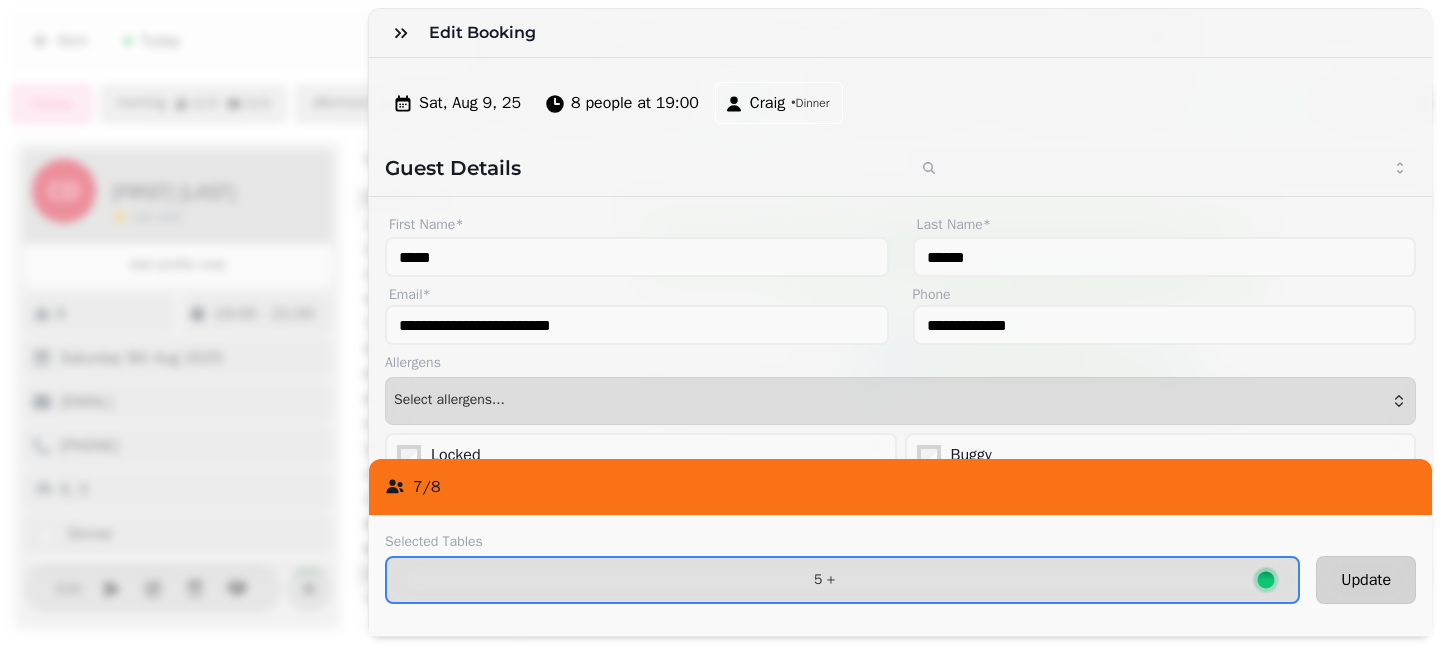 click on "Update" at bounding box center (1366, 580) 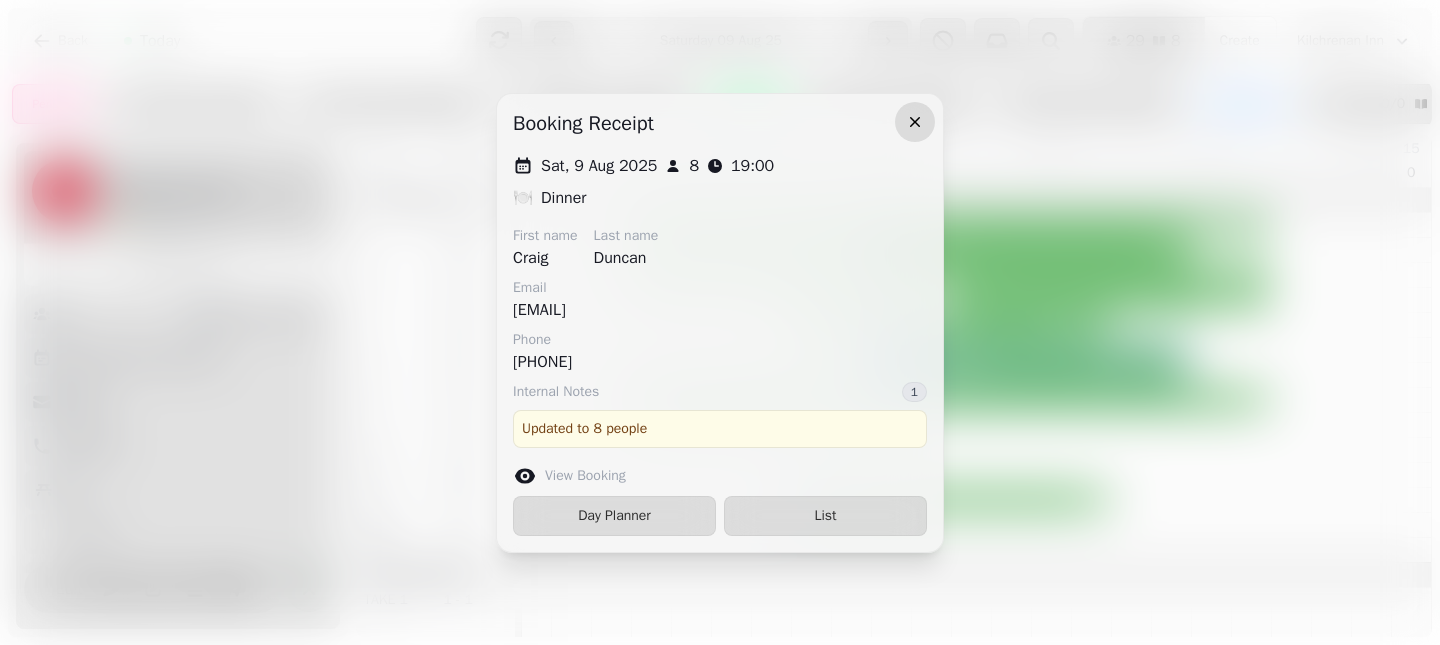click 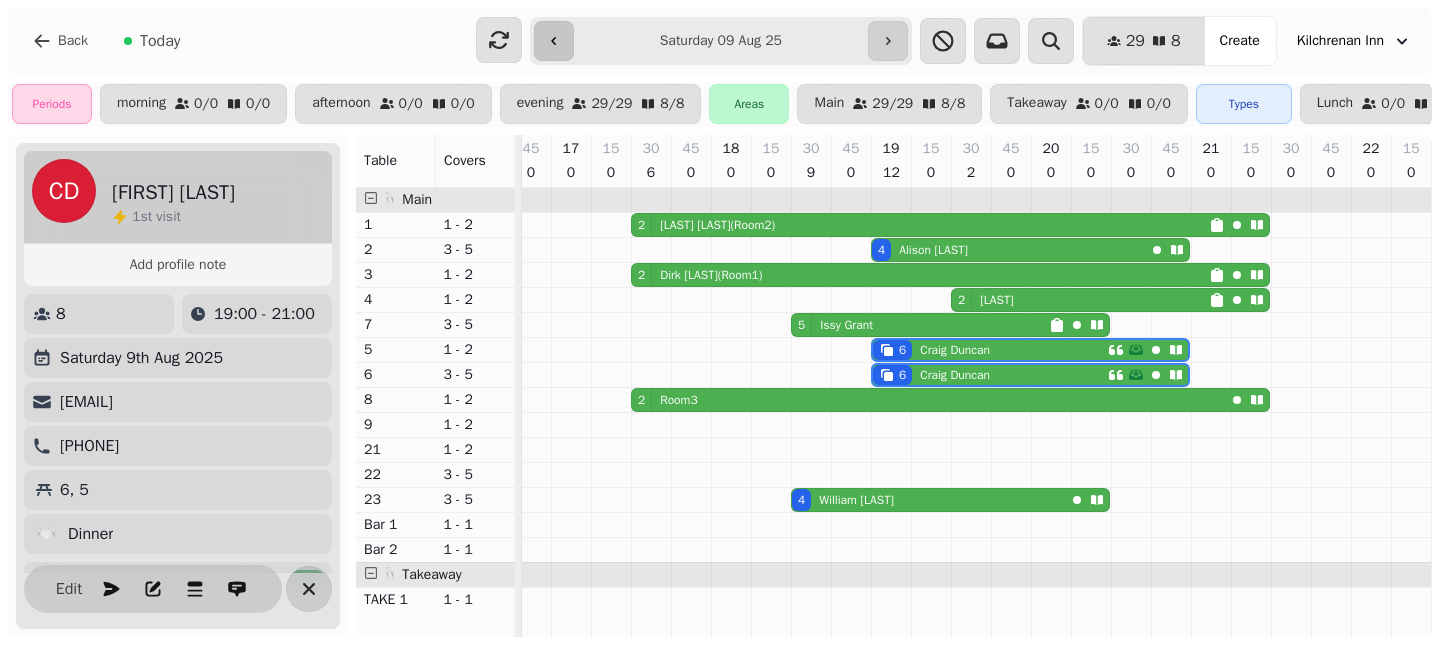 click at bounding box center (554, 41) 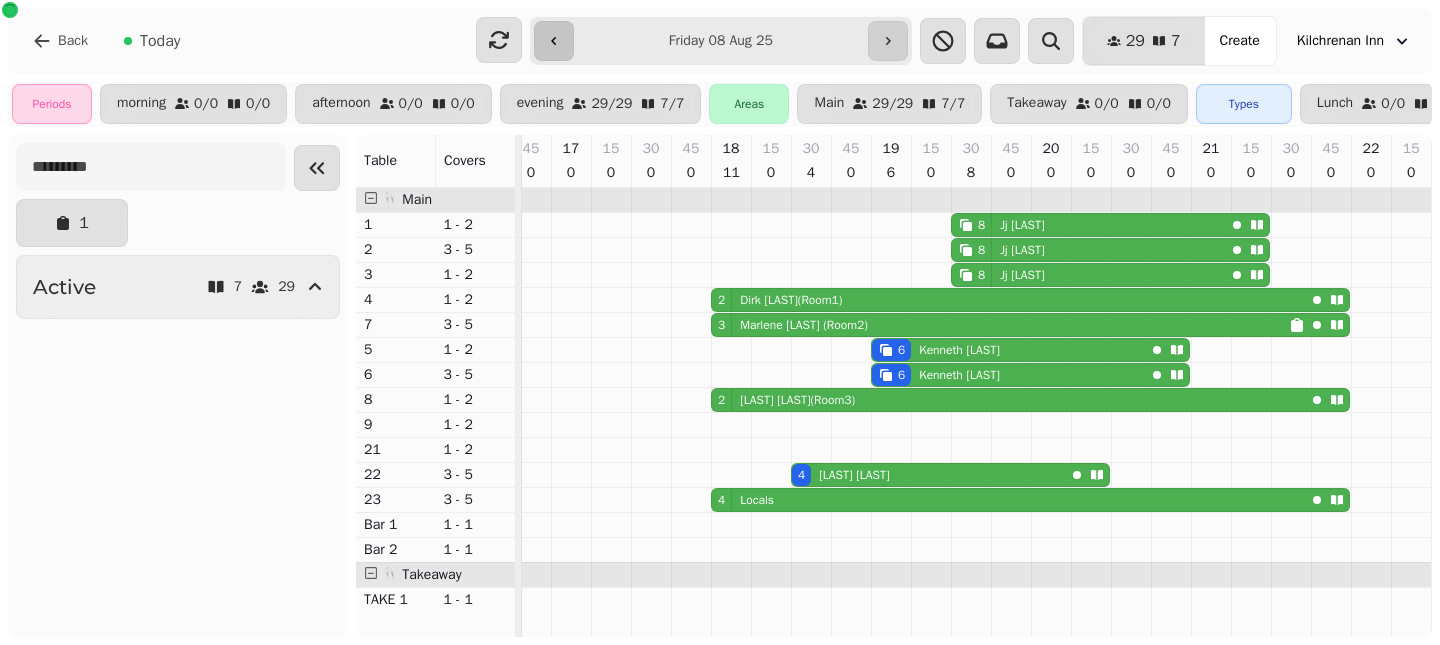 scroll, scrollTop: 0, scrollLeft: 0, axis: both 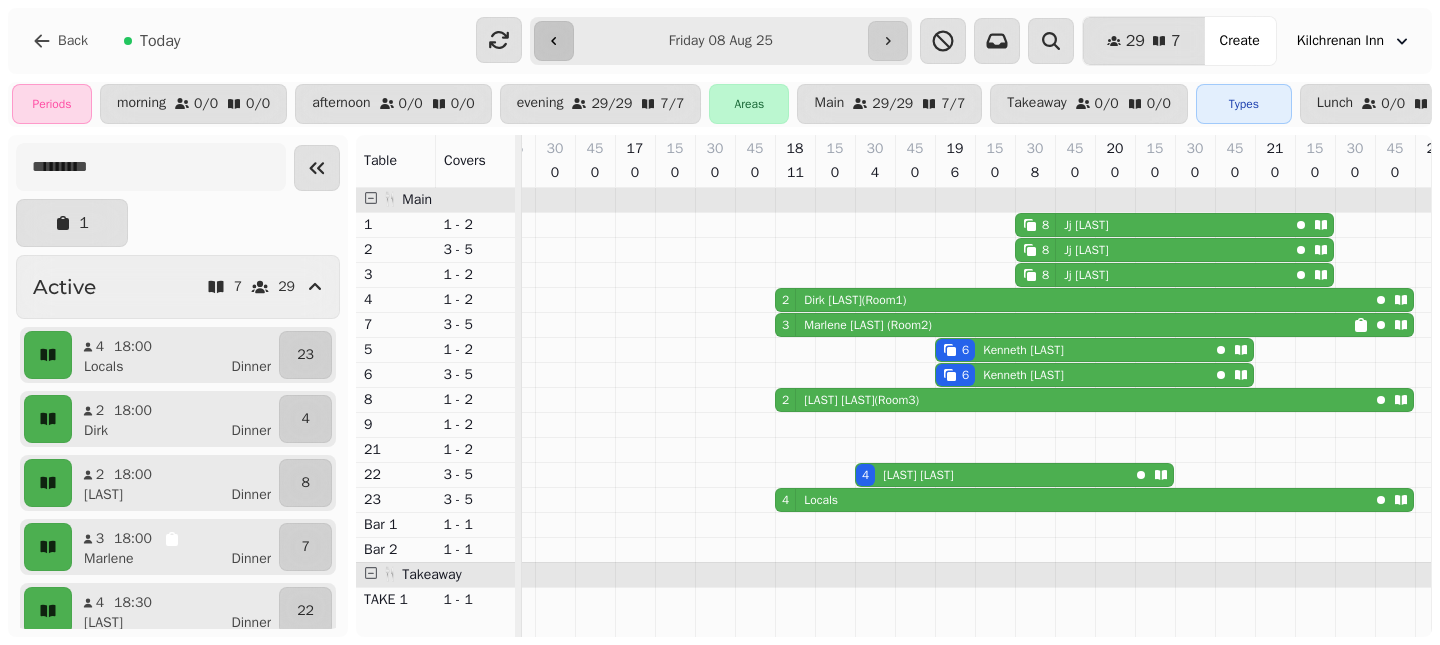 click 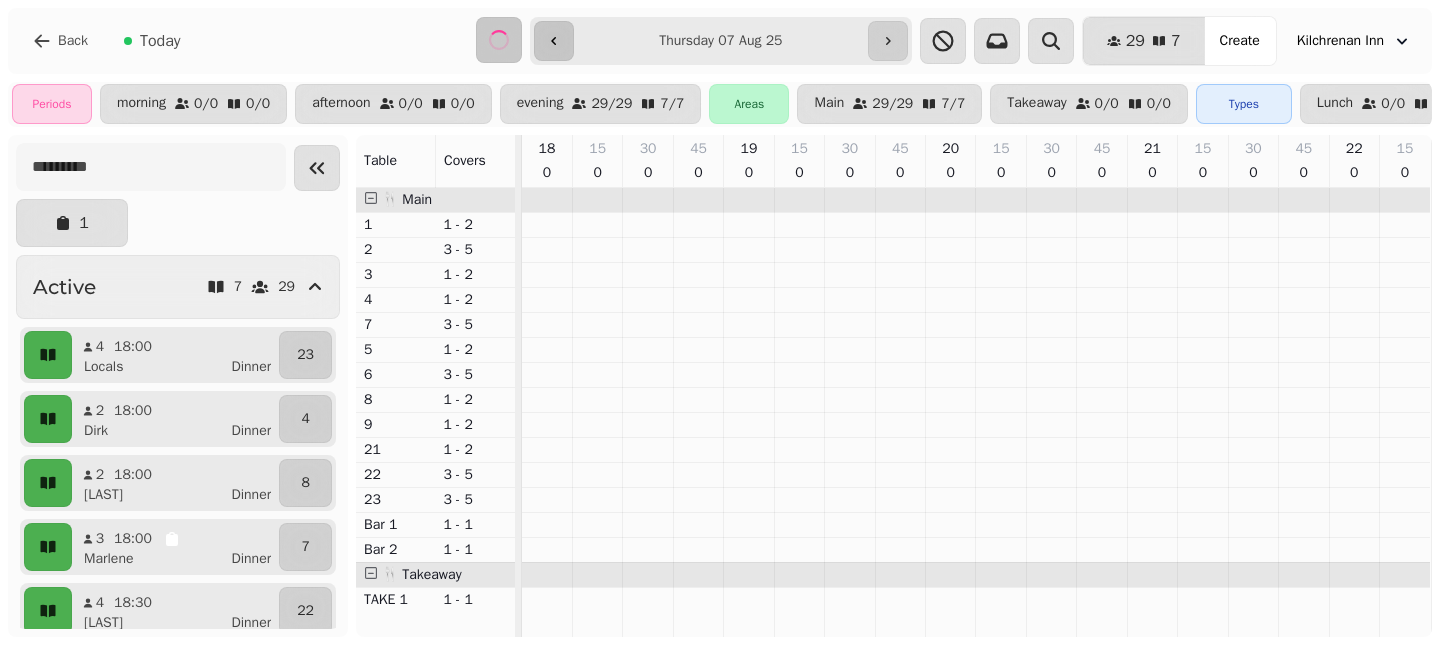 scroll, scrollTop: 0, scrollLeft: 0, axis: both 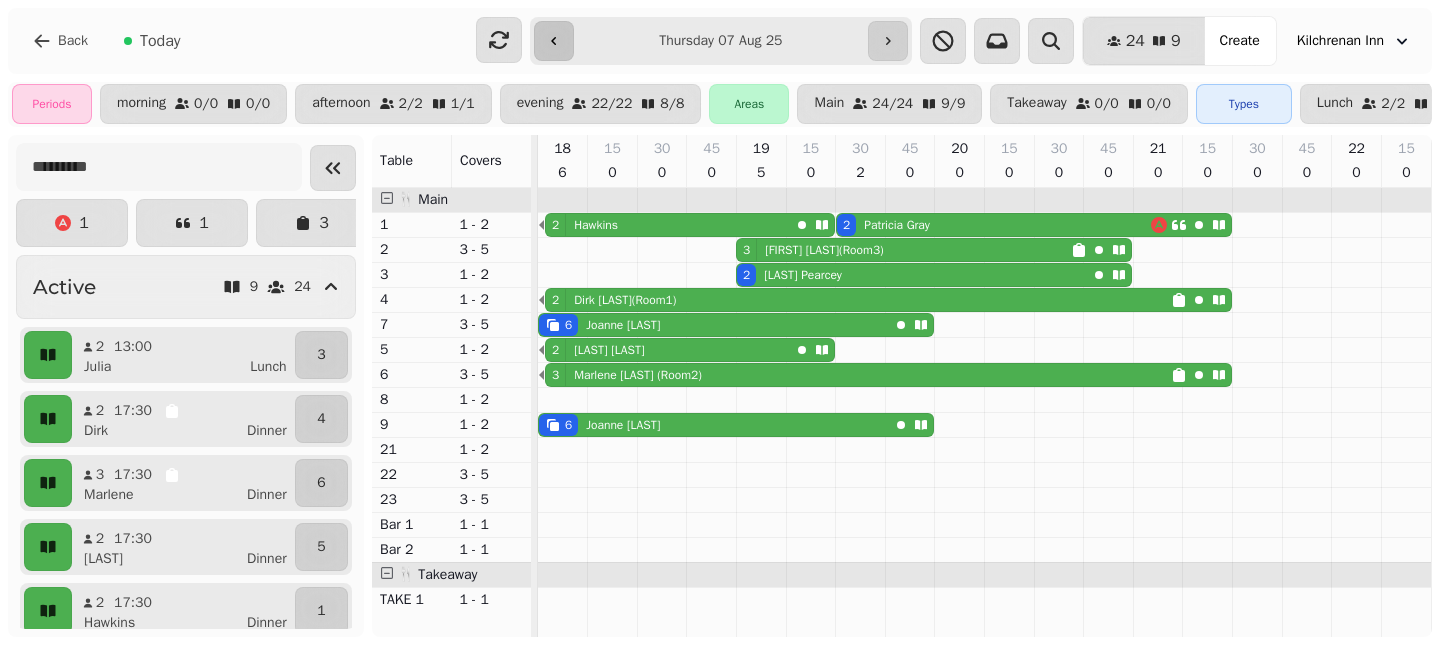 click at bounding box center (554, 41) 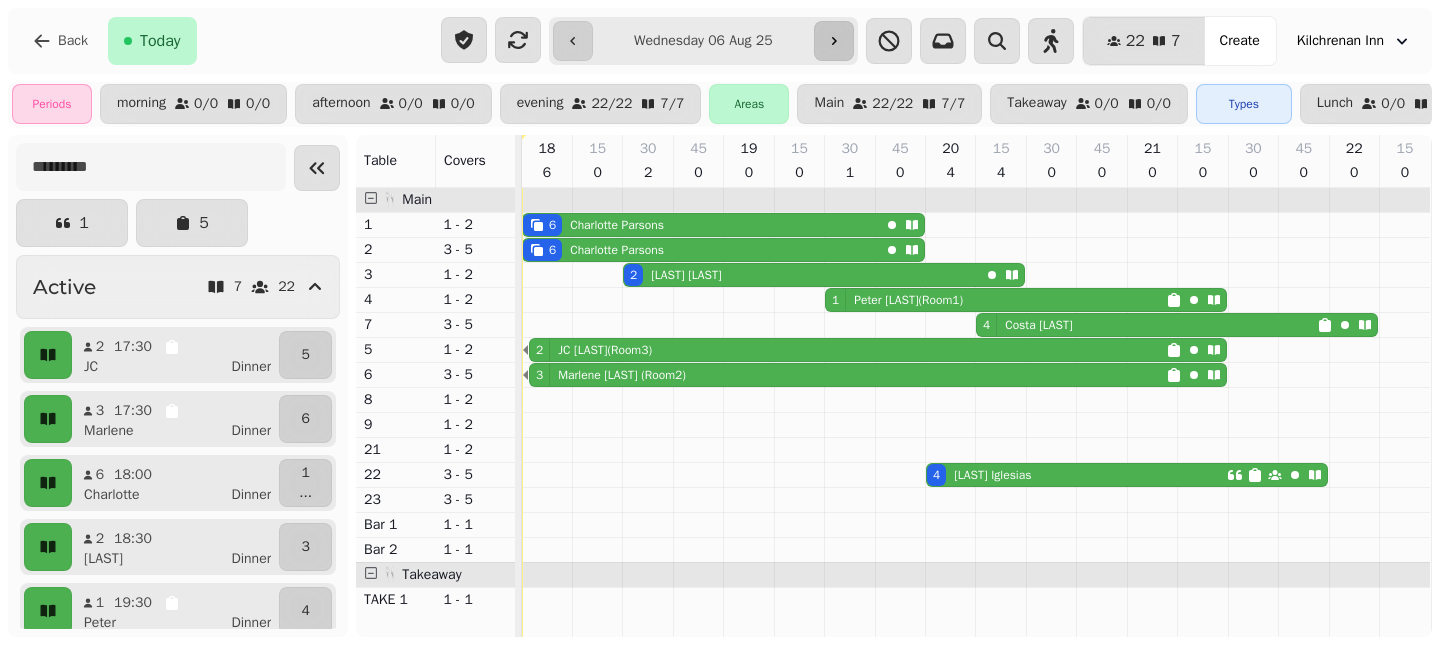 click 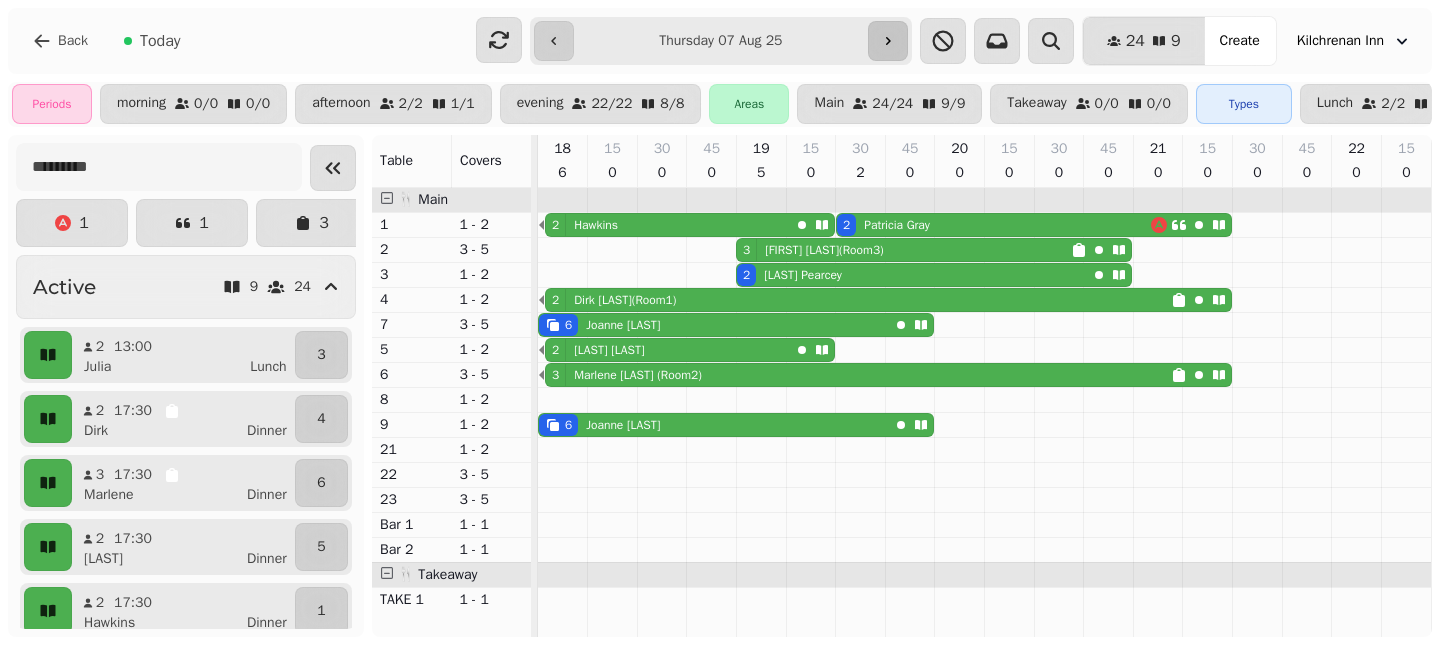 click 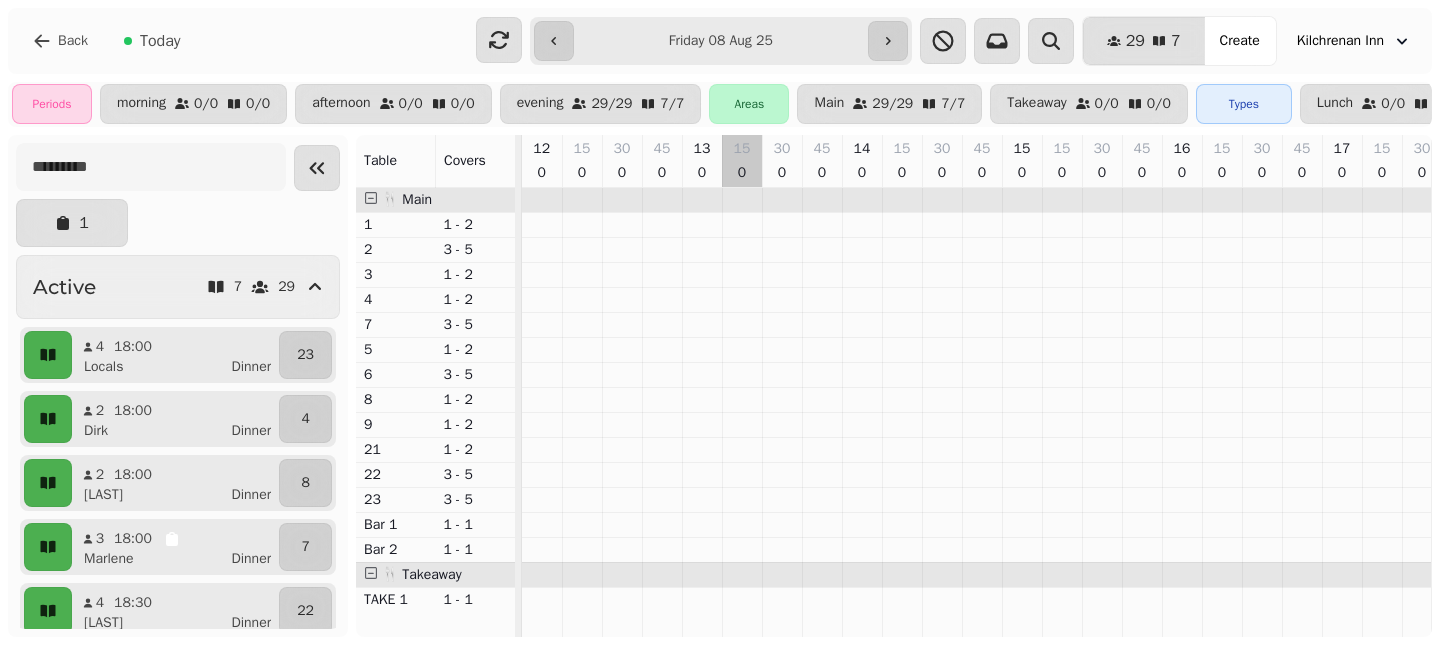 scroll, scrollTop: 0, scrollLeft: 127, axis: horizontal 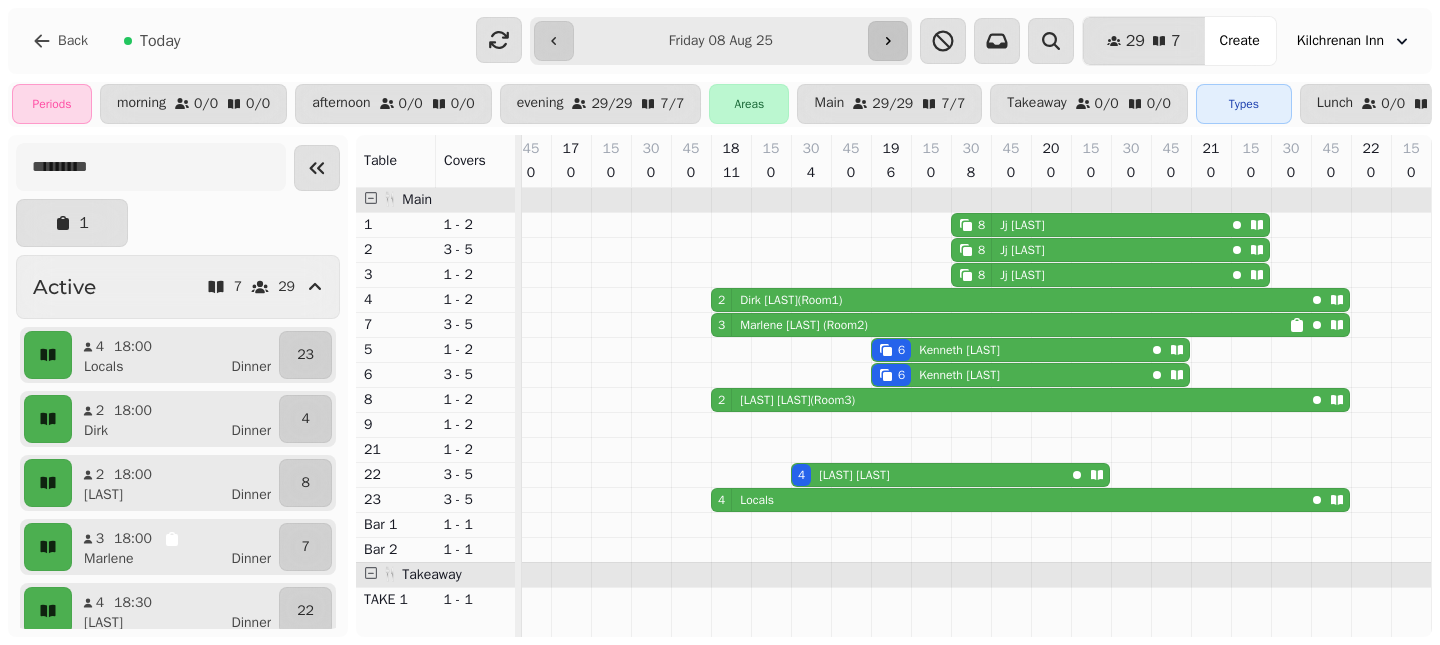 click at bounding box center [888, 41] 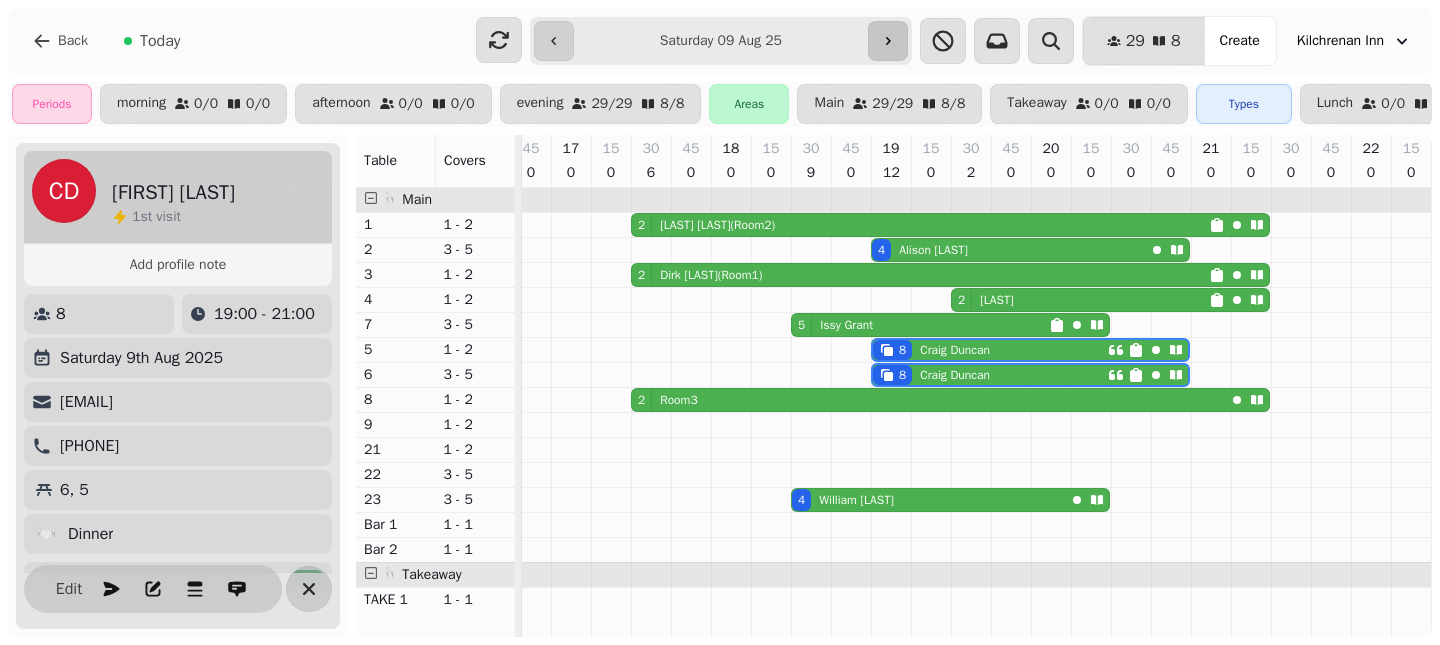 scroll, scrollTop: 0, scrollLeft: 0, axis: both 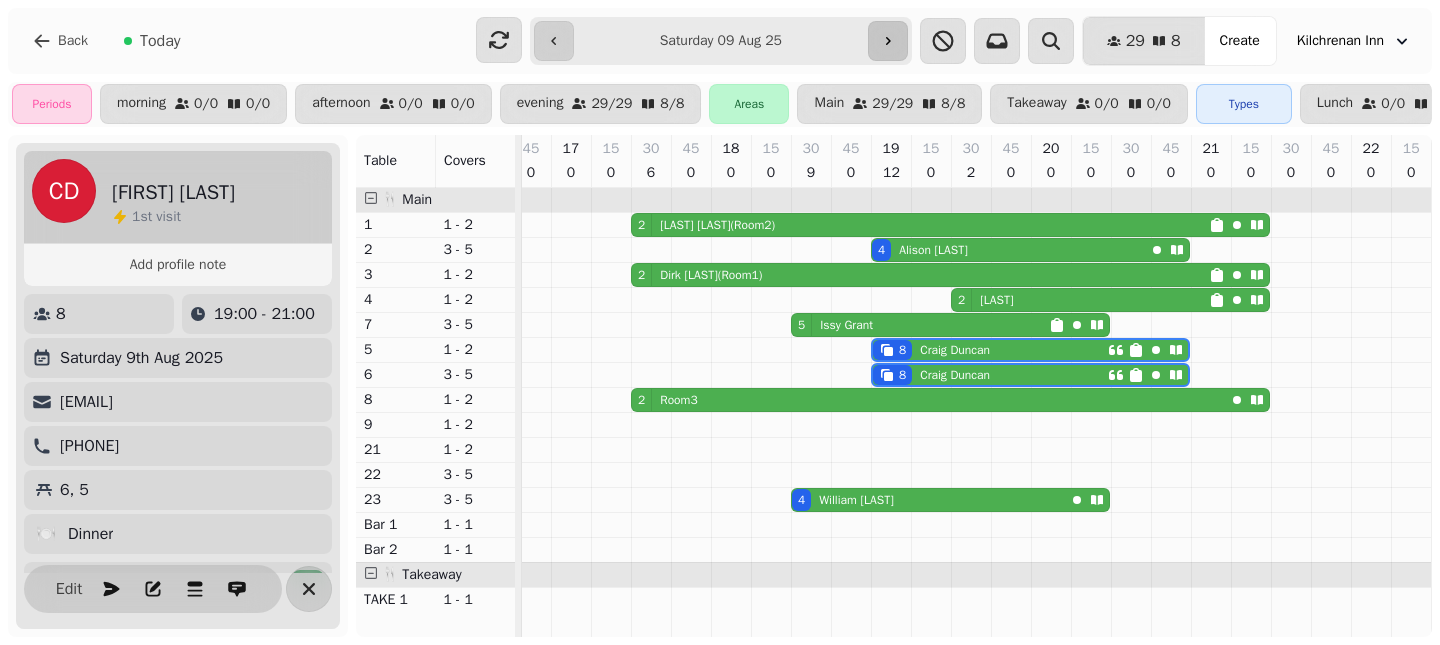 click 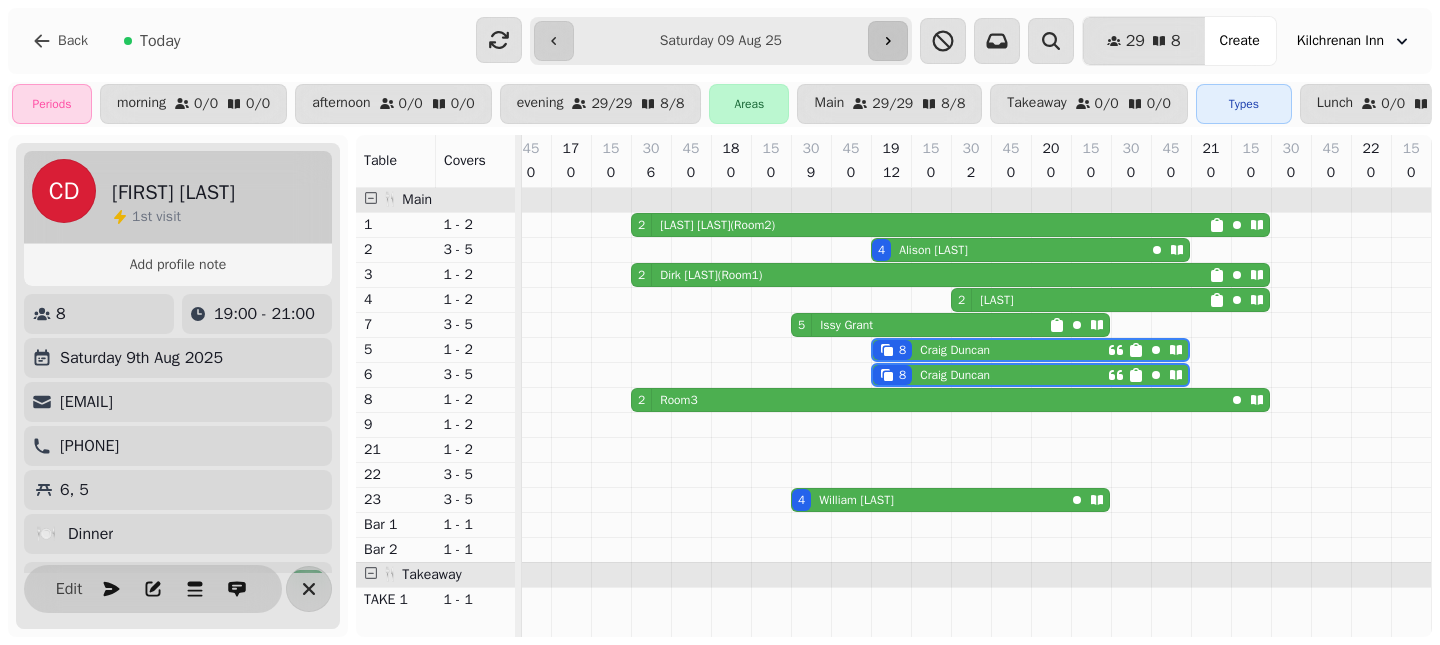type on "**********" 